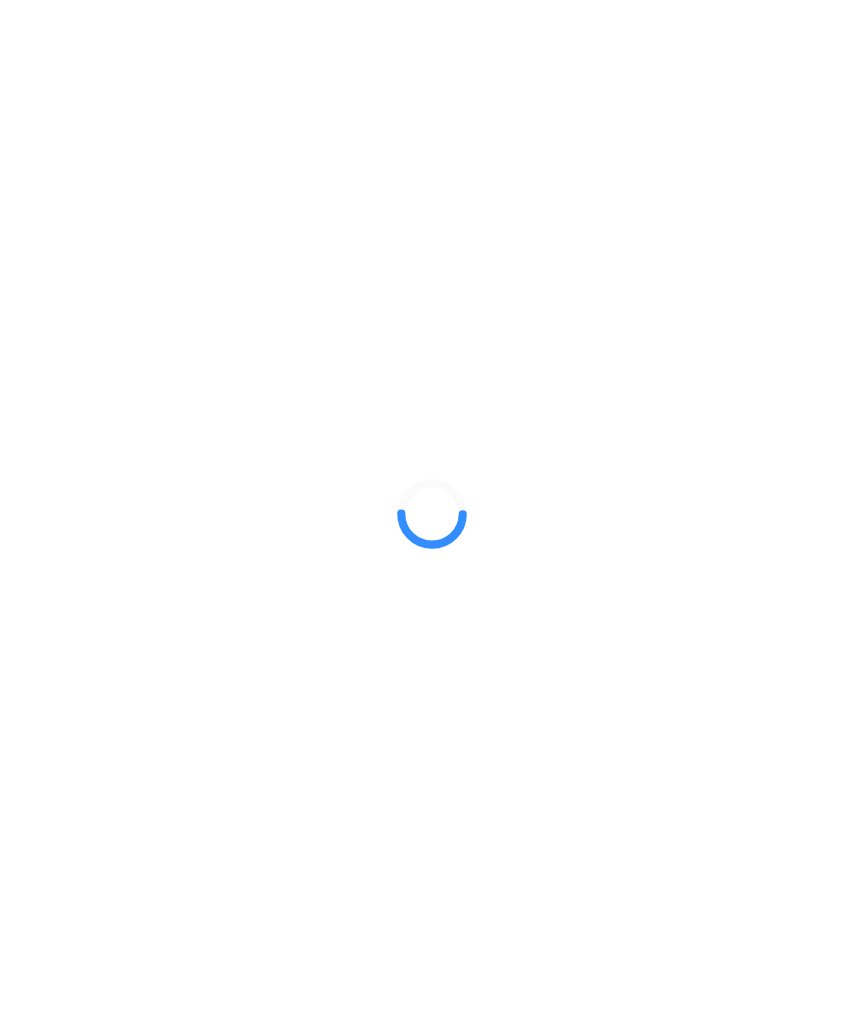 scroll, scrollTop: 0, scrollLeft: 0, axis: both 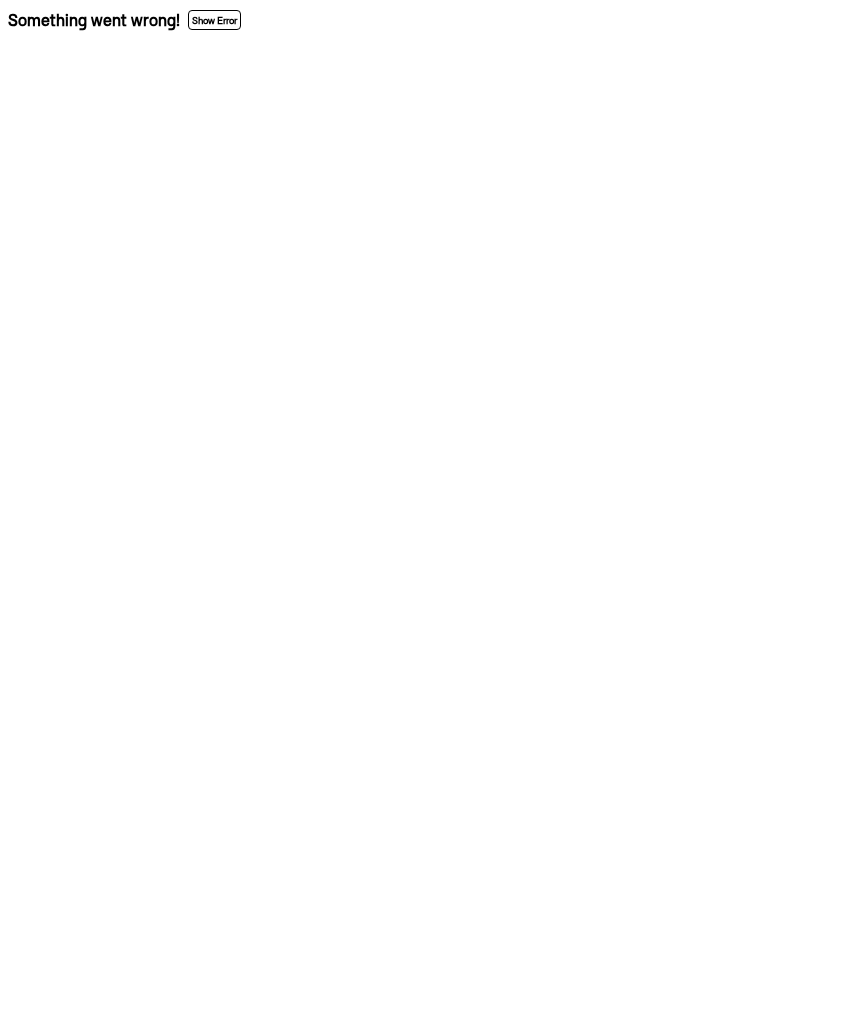 click on "Show Error" at bounding box center [214, 20] 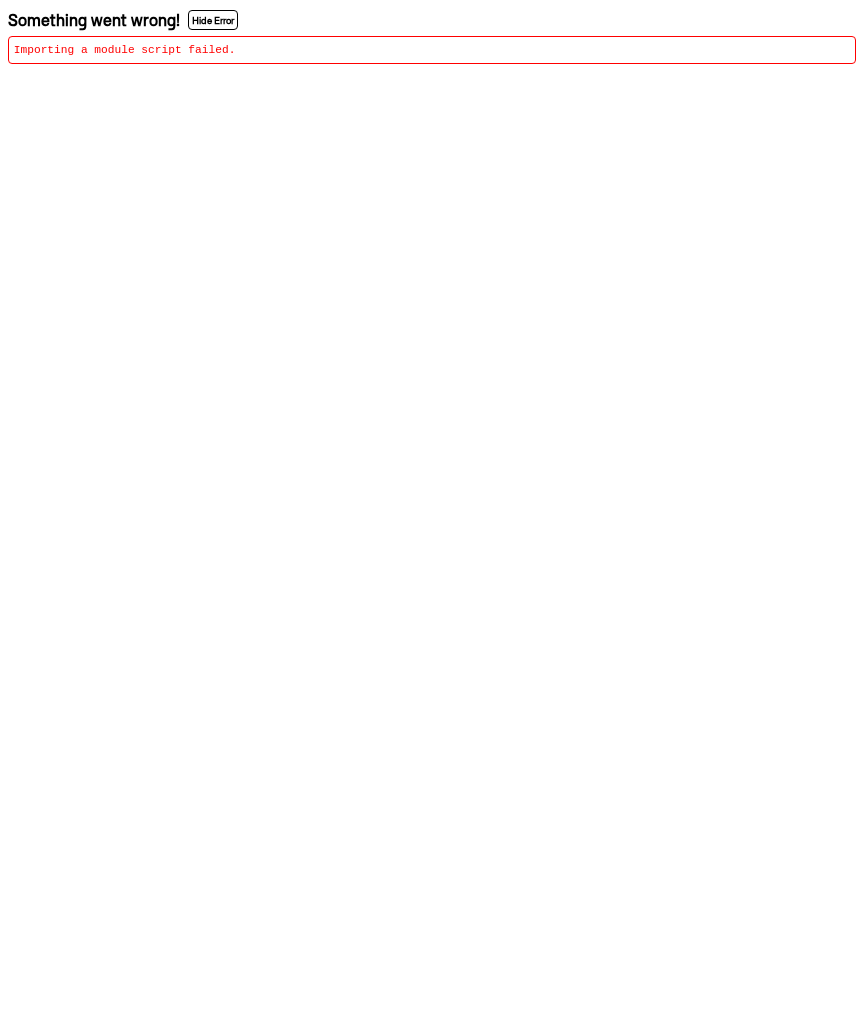 click on "Hide Error" at bounding box center (213, 20) 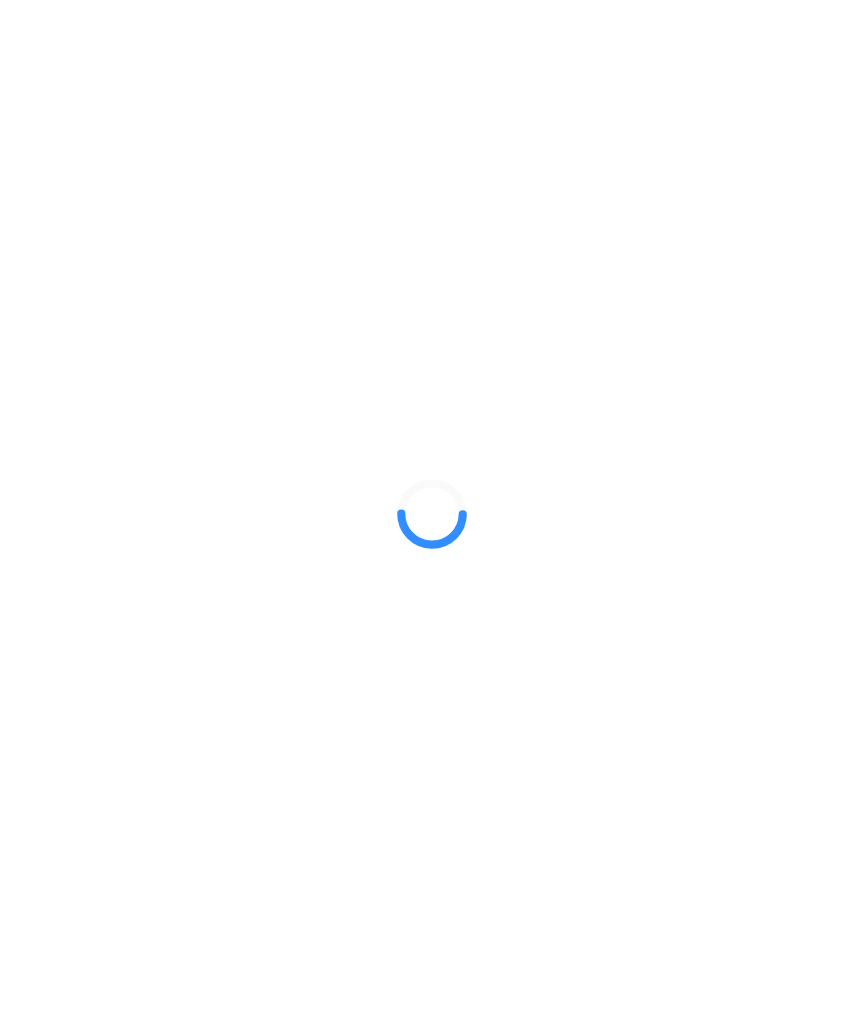 scroll, scrollTop: 0, scrollLeft: 0, axis: both 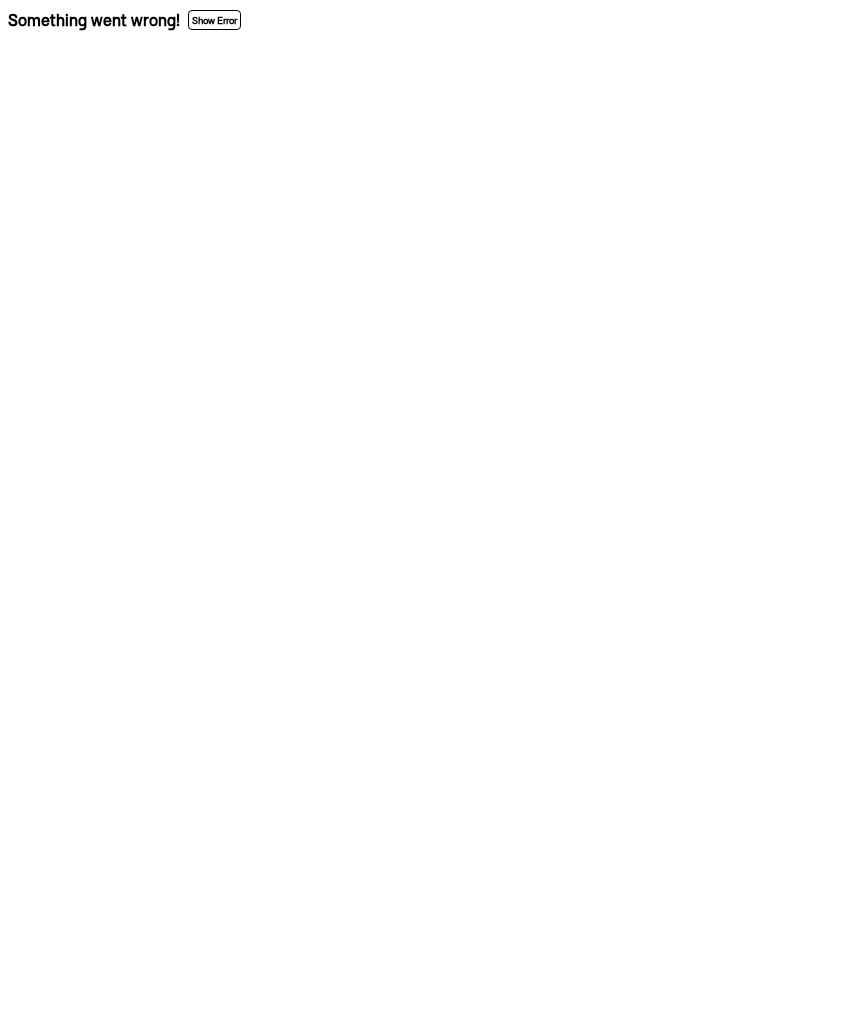 click on "Show Error" at bounding box center [214, 20] 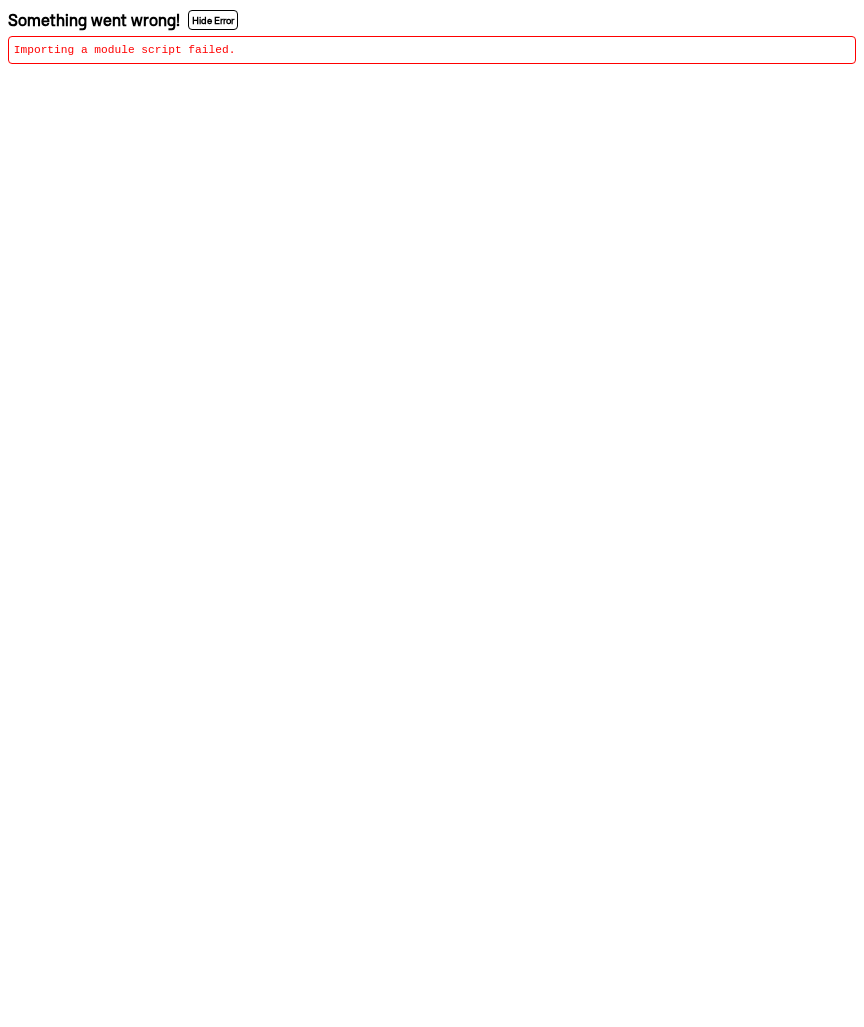 click on "Hide Error" at bounding box center [213, 20] 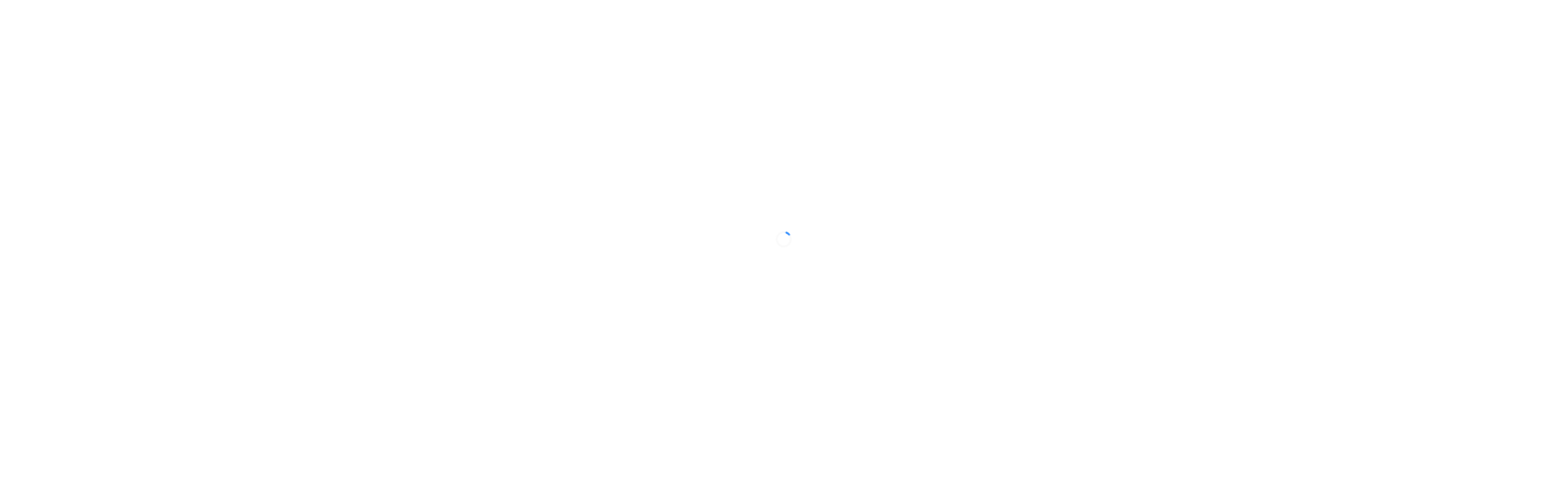 scroll, scrollTop: 0, scrollLeft: 0, axis: both 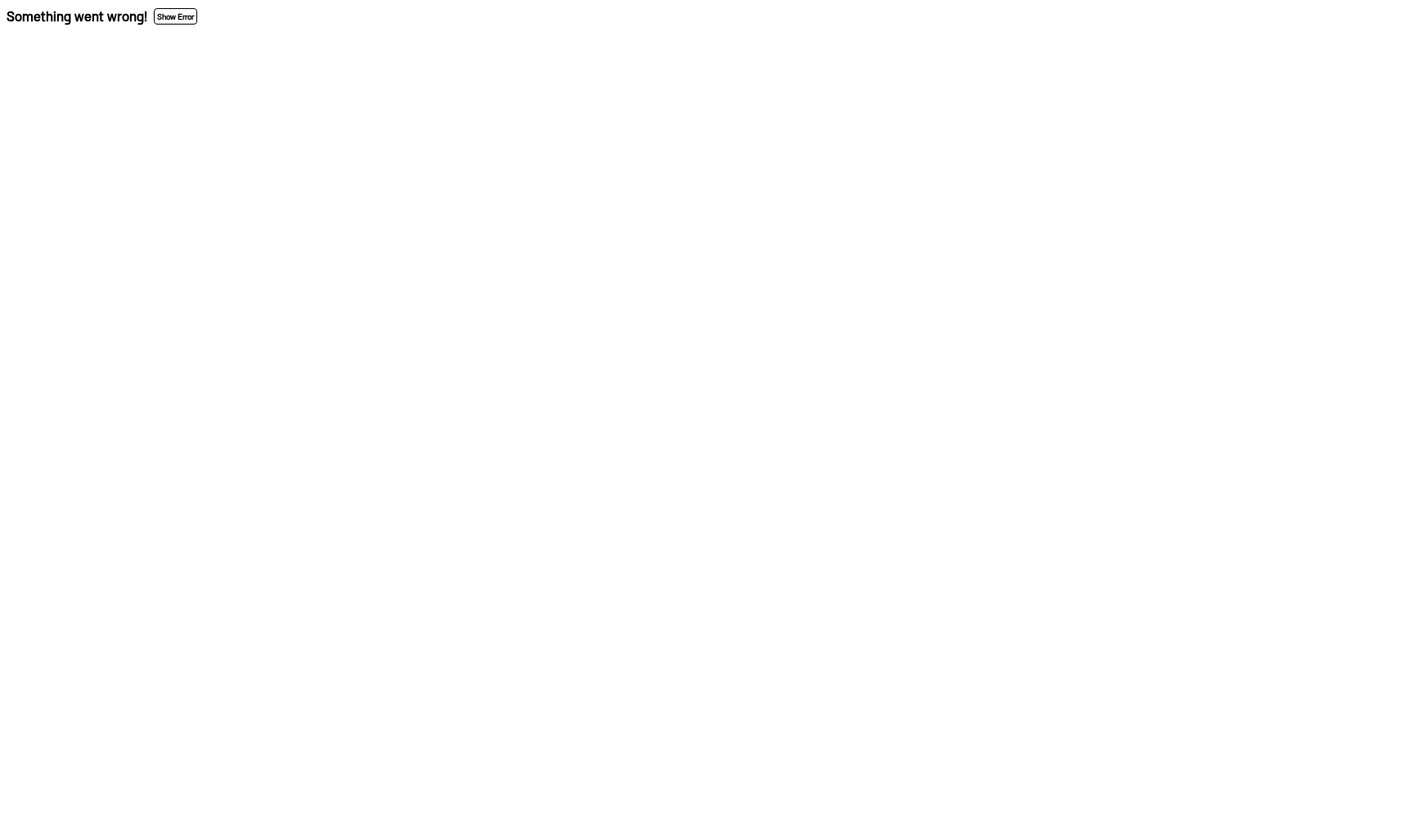 click on "Something went wrong! Show Error" at bounding box center [707, 18] 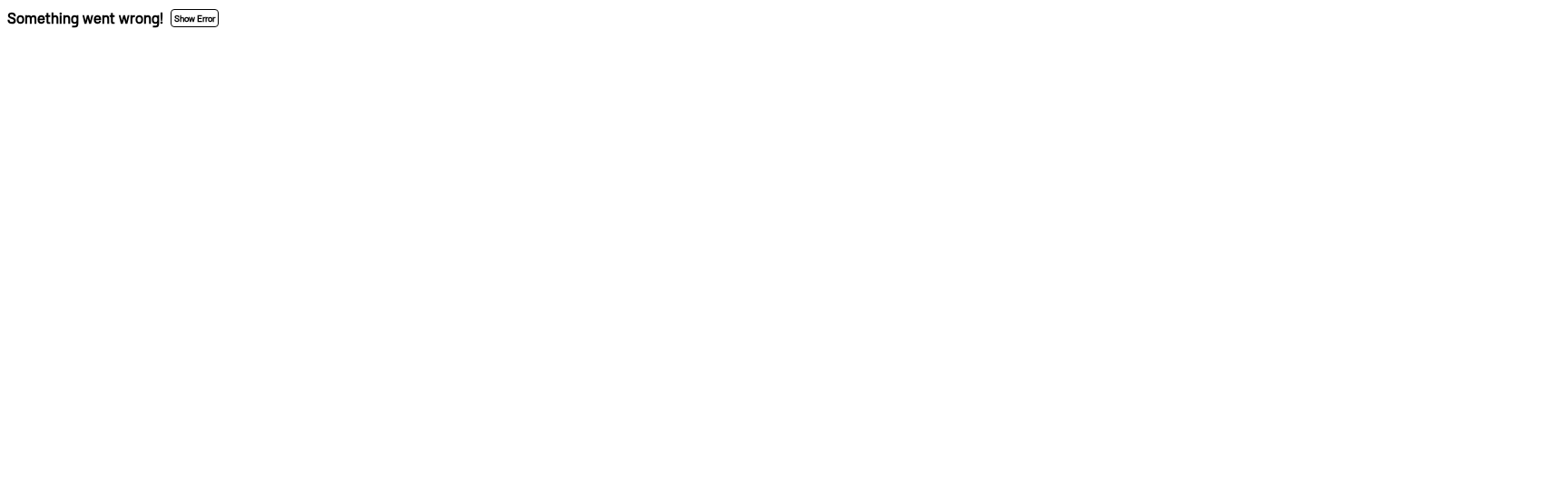 click on "Something went wrong! Show Error" at bounding box center [784, 20] 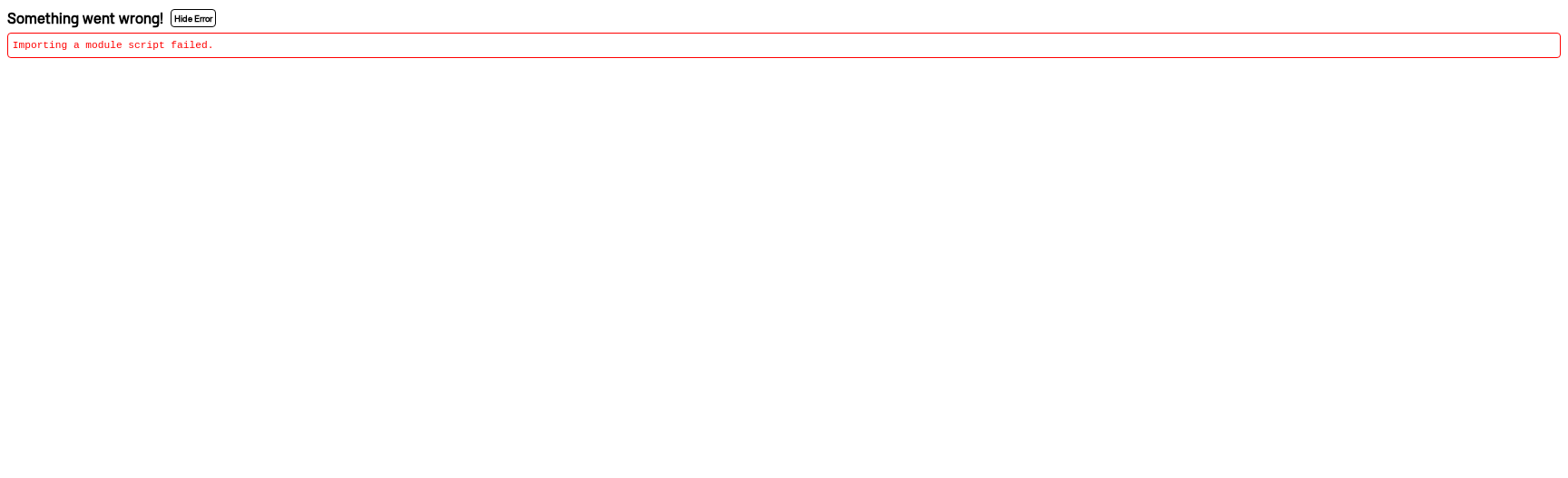 click on "Hide Error" at bounding box center [193, 18] 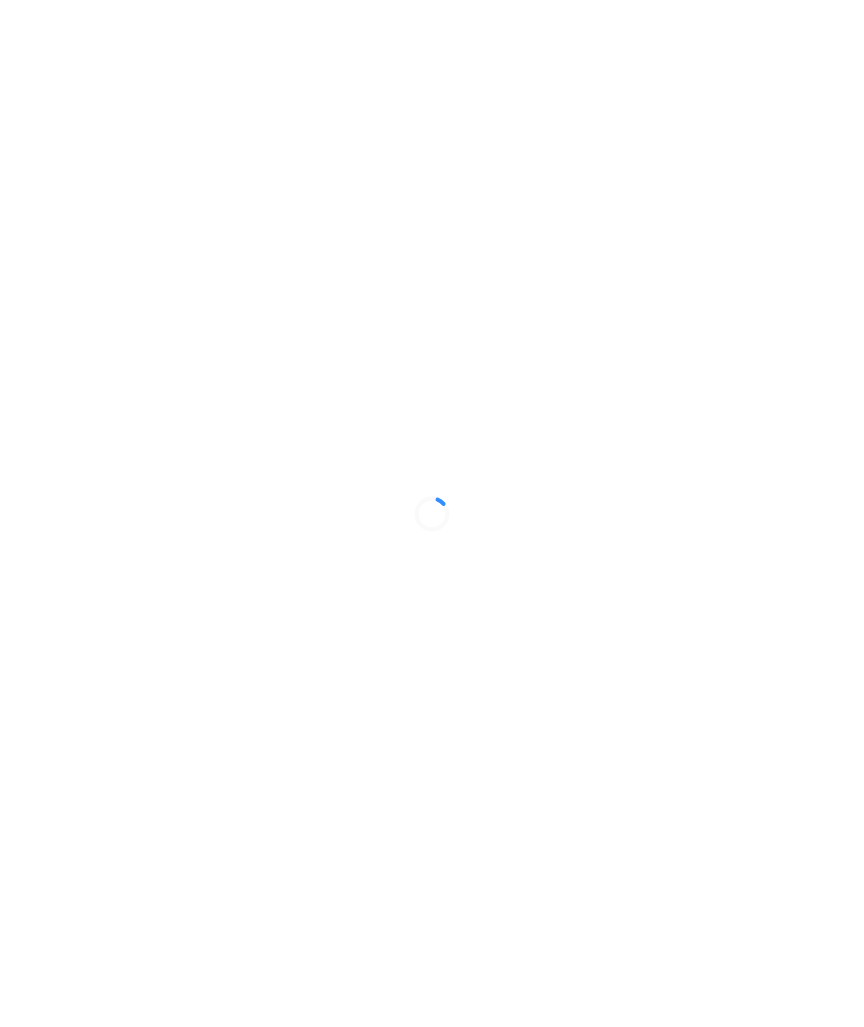 scroll, scrollTop: 0, scrollLeft: 0, axis: both 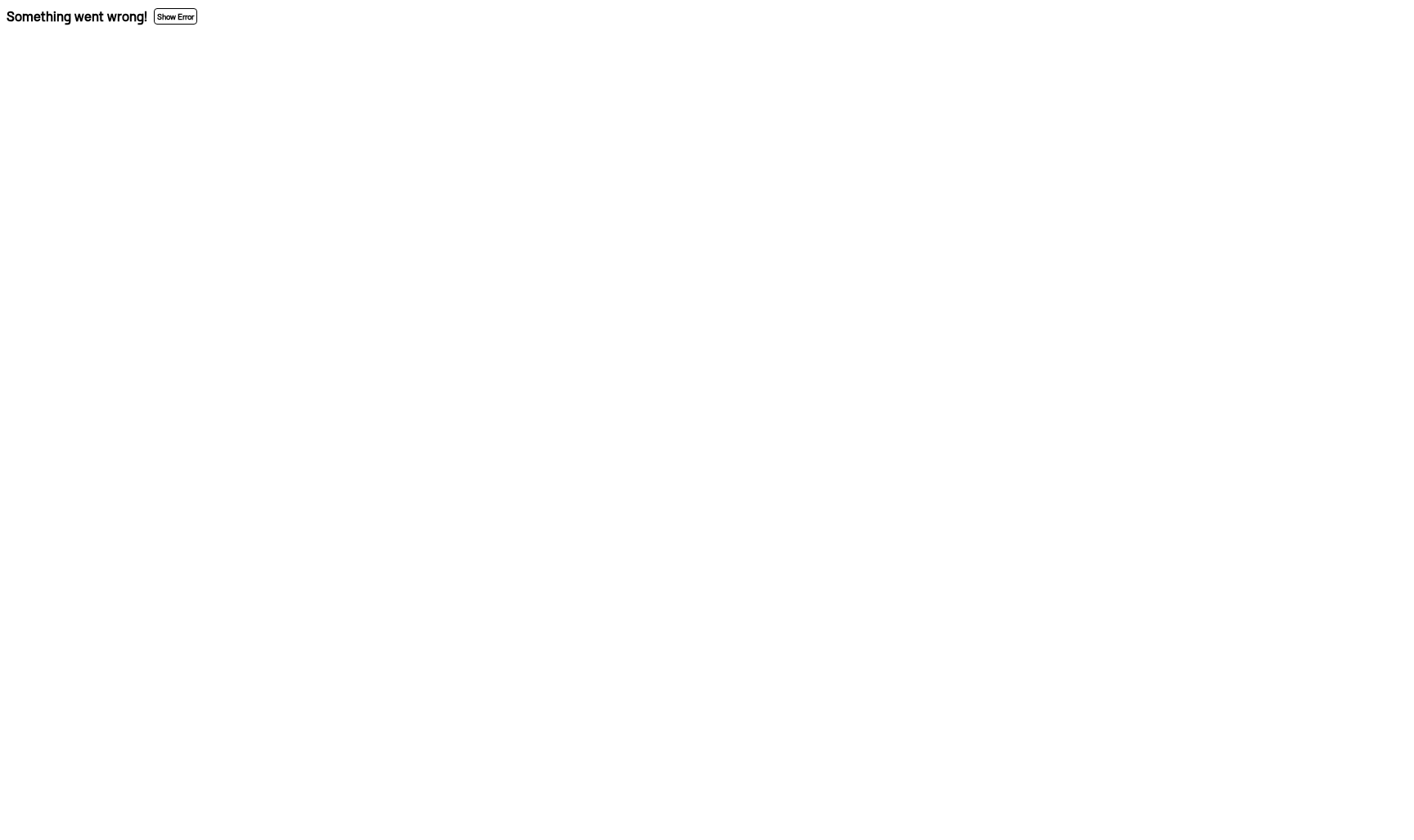 click on "Something went wrong! Show Error" at bounding box center [707, 18] 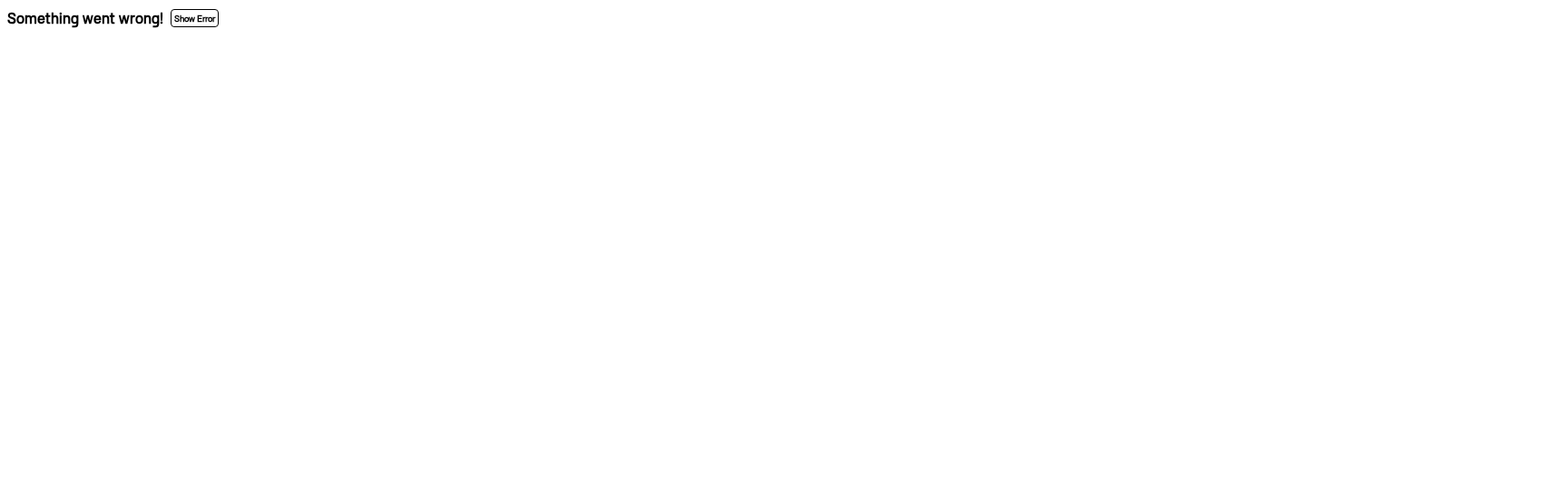 click on "Something went wrong! Show Error" at bounding box center [784, 20] 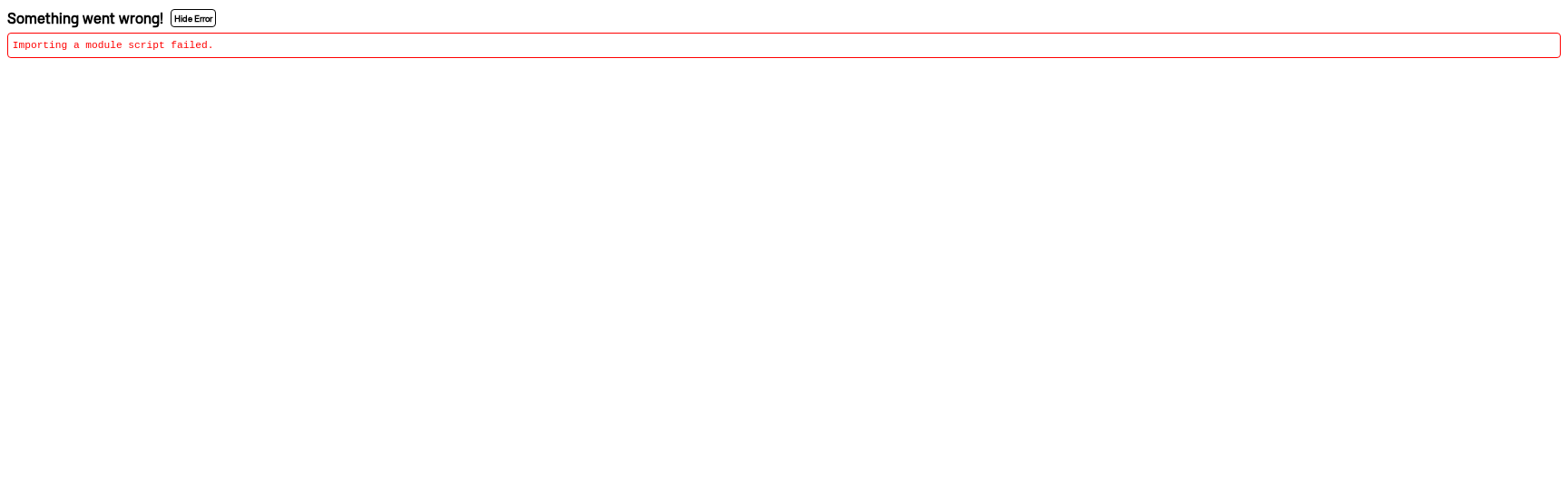 click on "Hide Error" at bounding box center [193, 18] 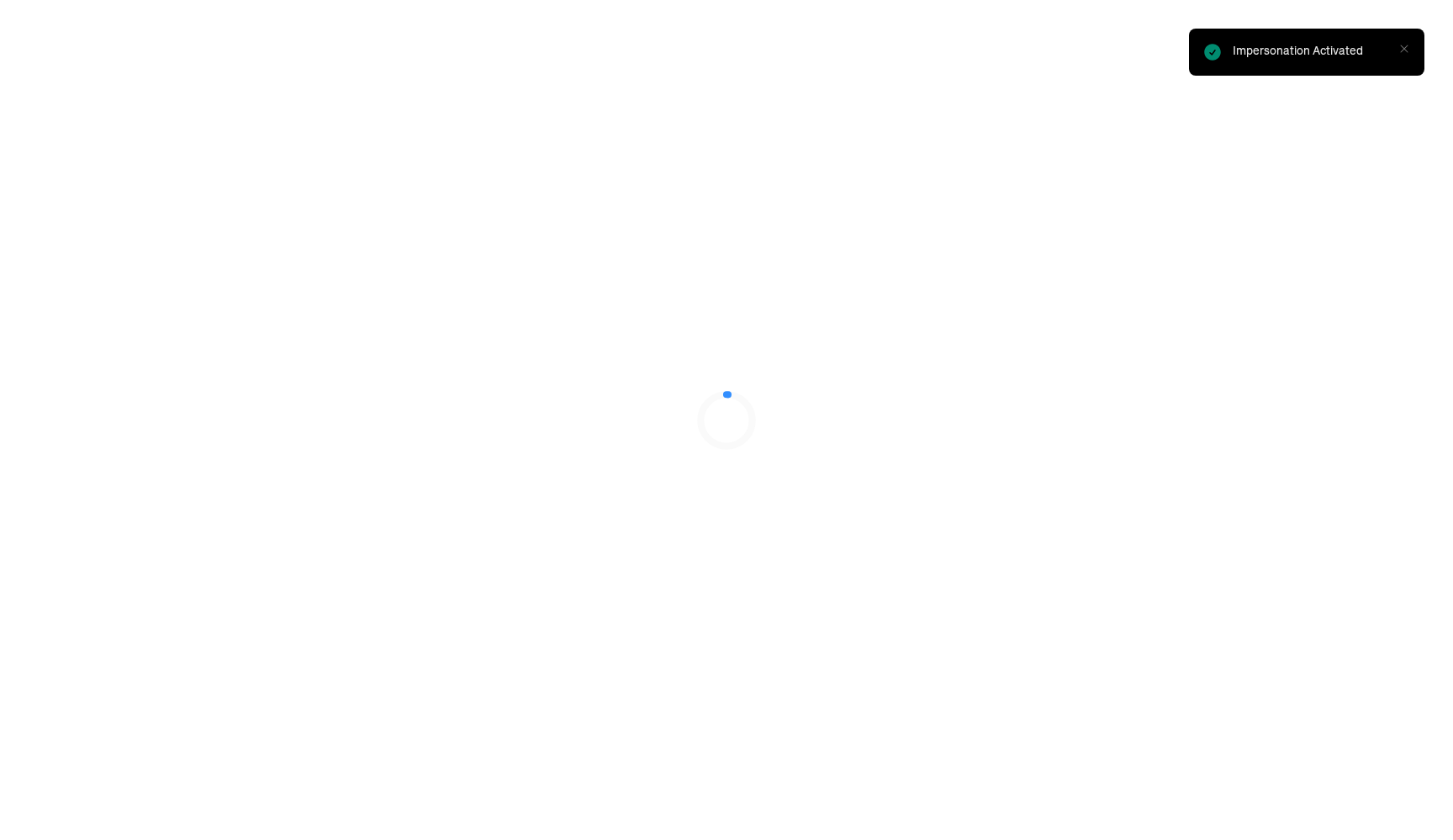scroll, scrollTop: 0, scrollLeft: 0, axis: both 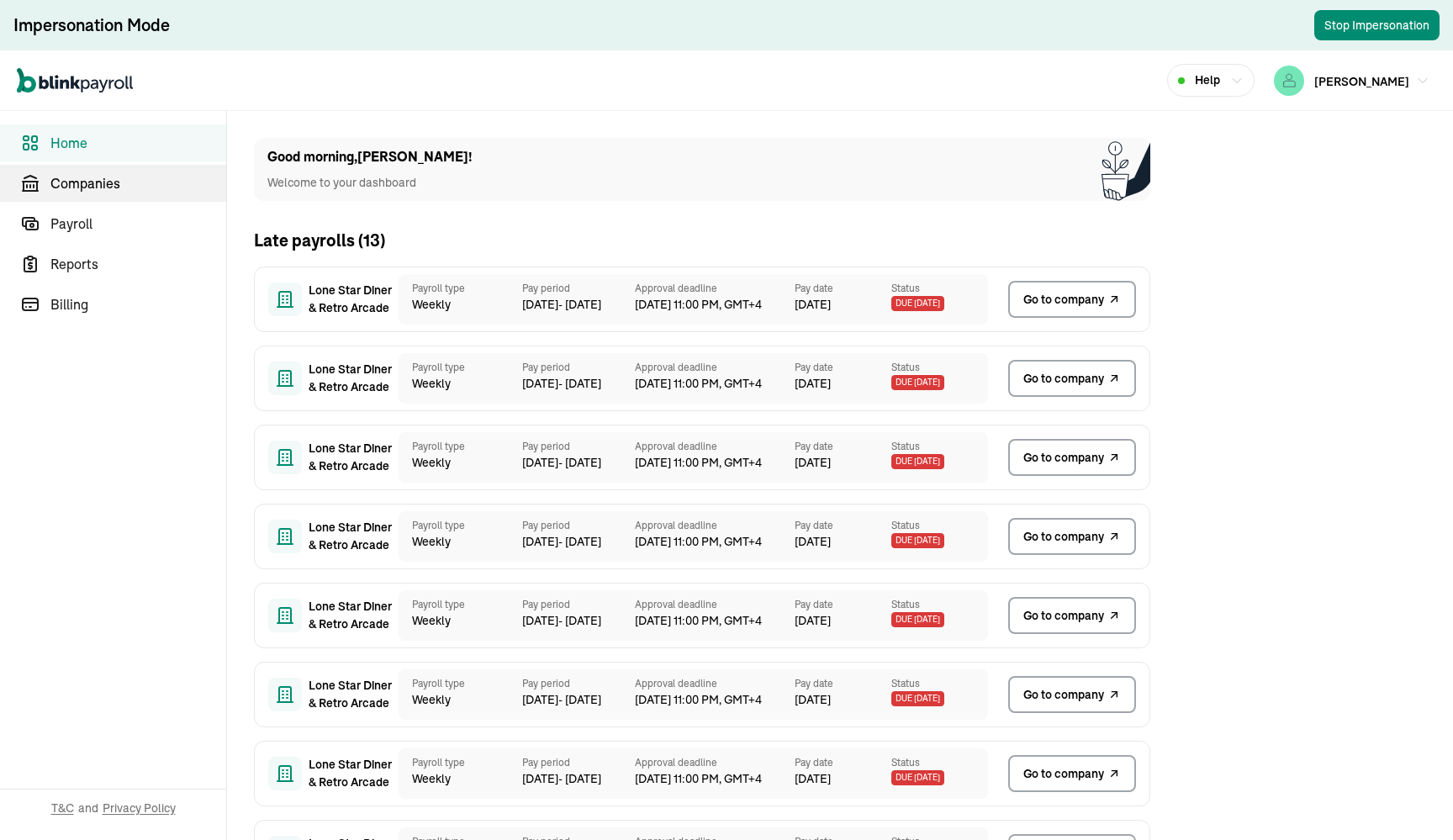 click on "Companies" at bounding box center [138, 183] 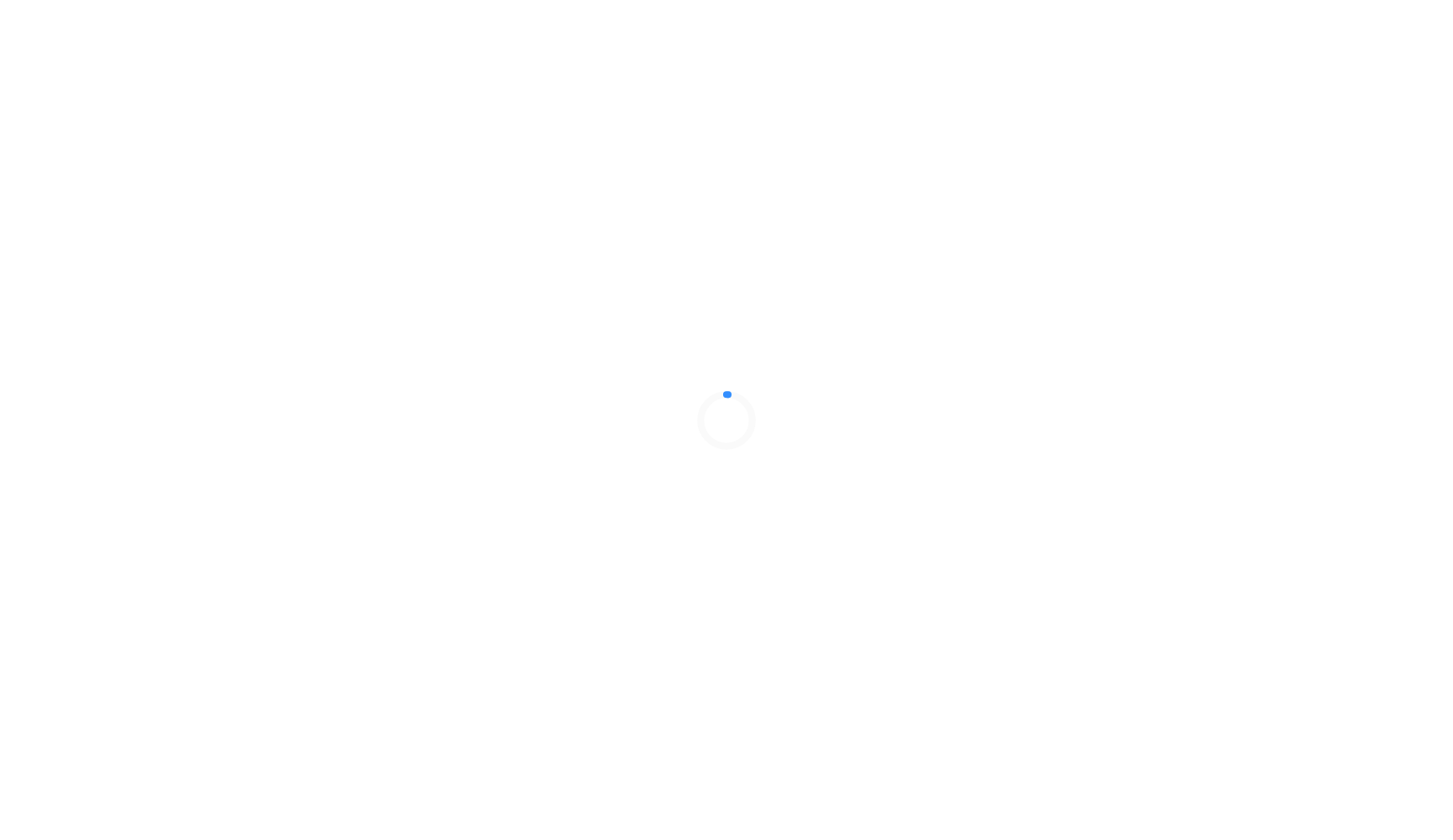 scroll, scrollTop: 0, scrollLeft: 0, axis: both 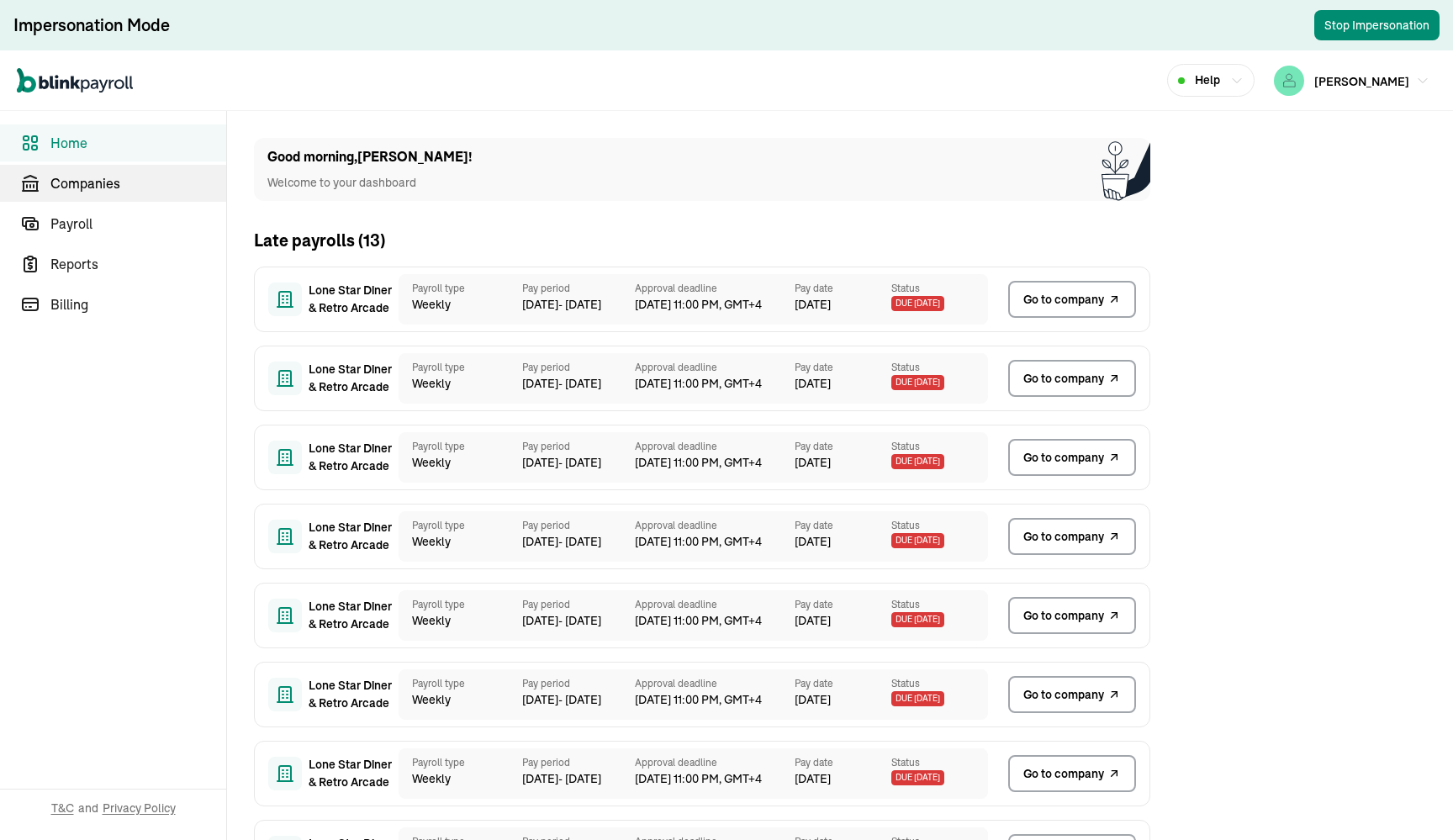 click on "Companies" at bounding box center [138, 183] 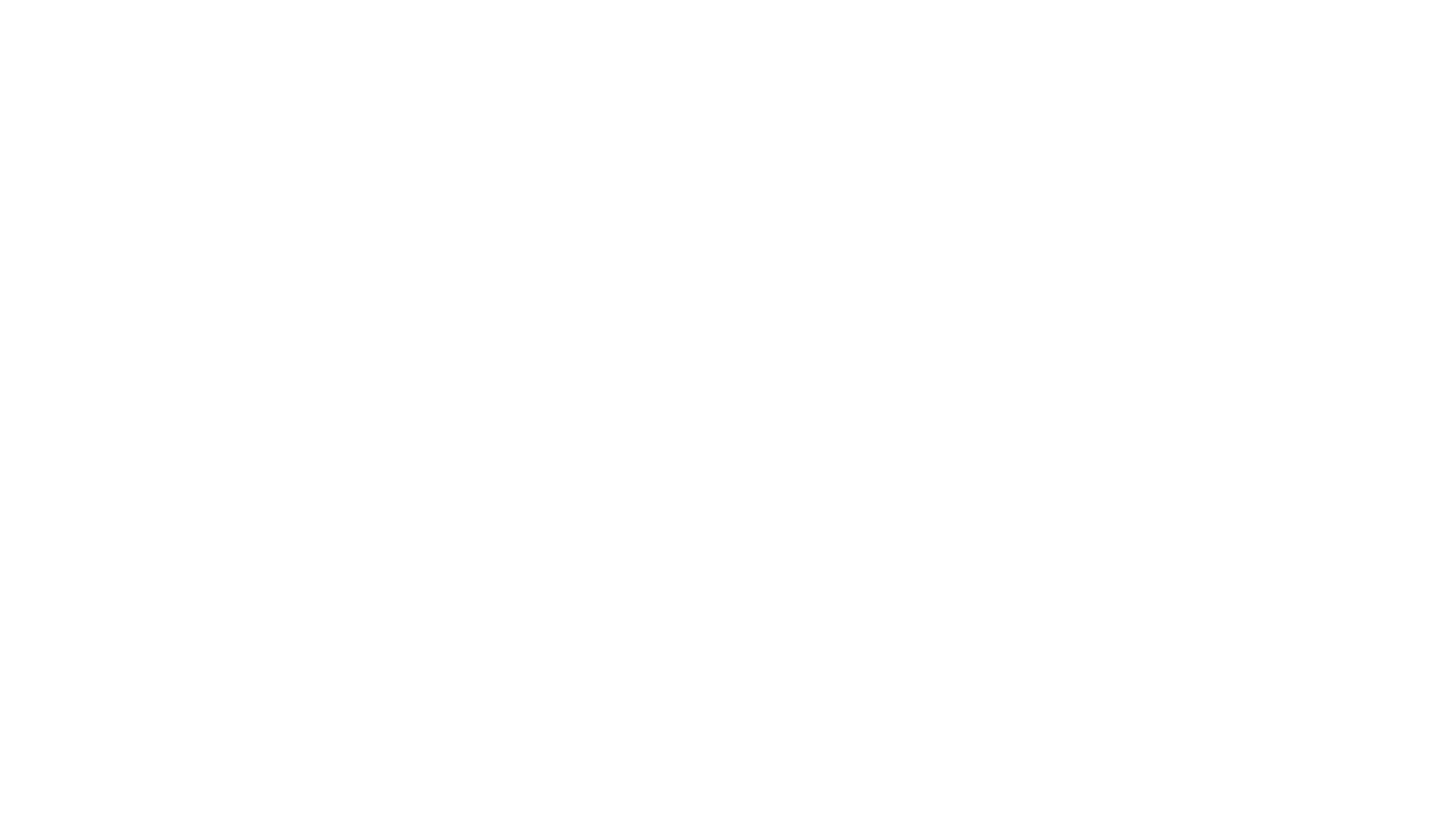 scroll, scrollTop: 0, scrollLeft: 0, axis: both 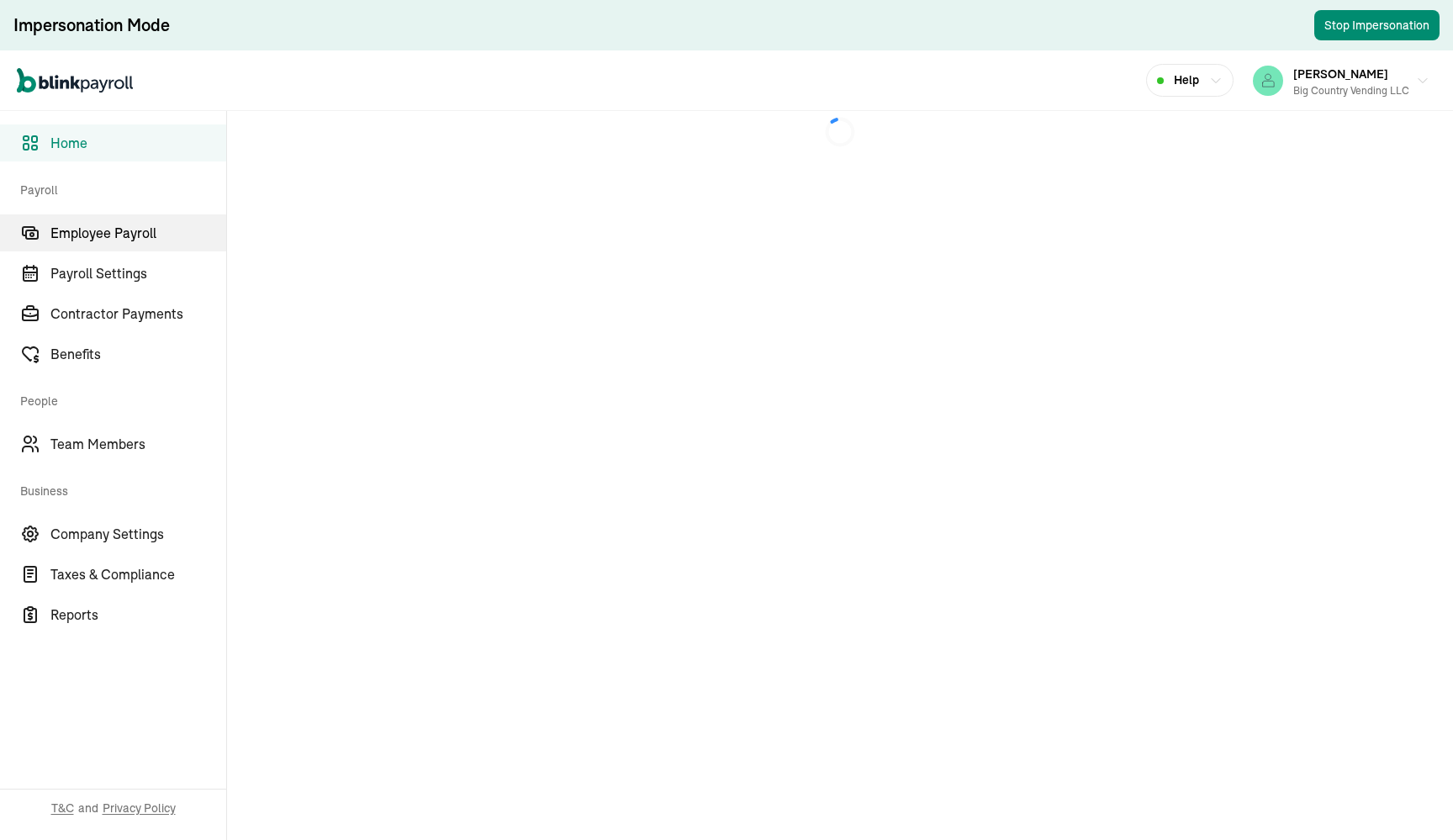 click on "Employee Payroll" at bounding box center [138, 233] 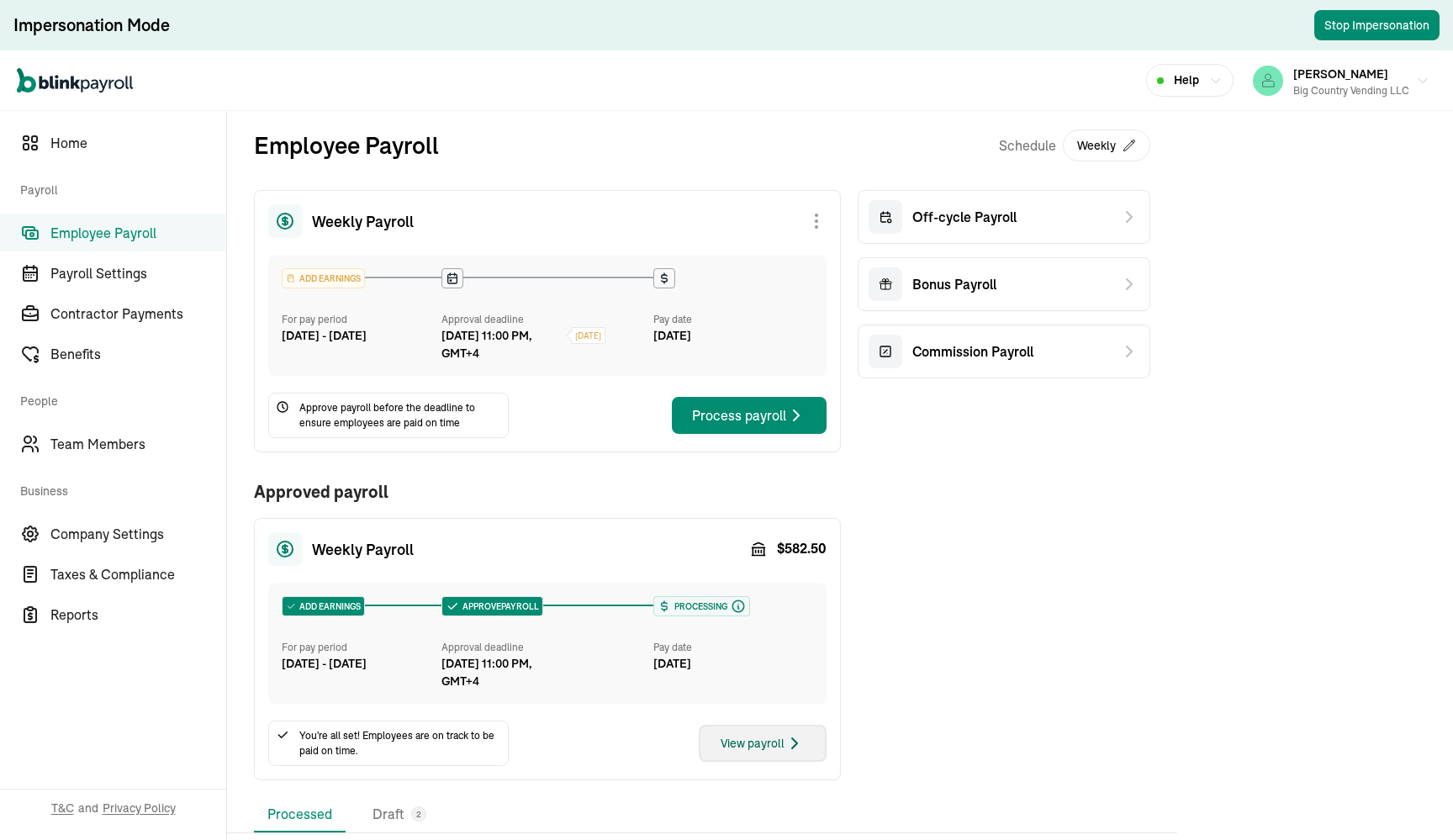 click 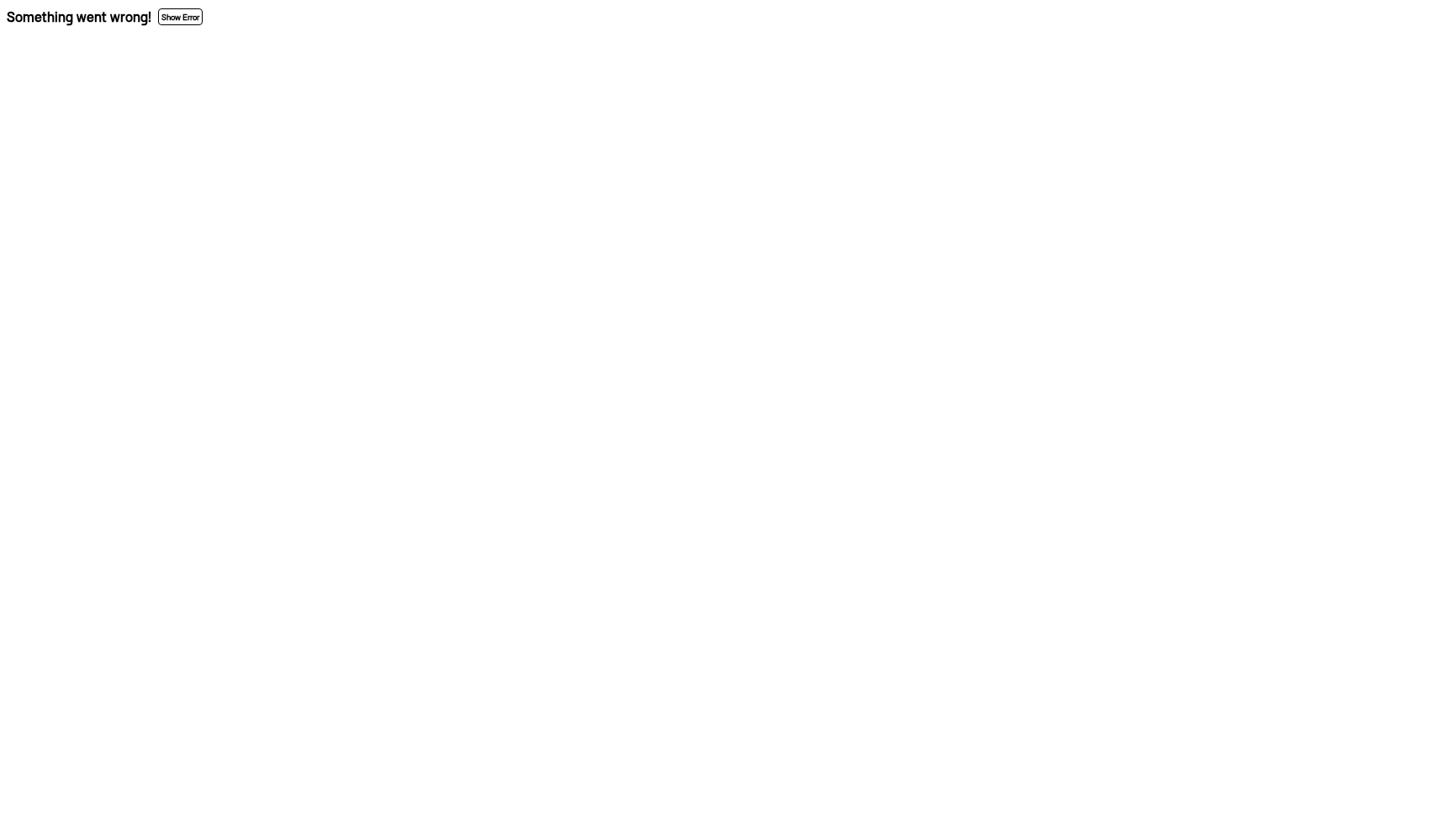 click on "Show Error" at bounding box center (180, 17) 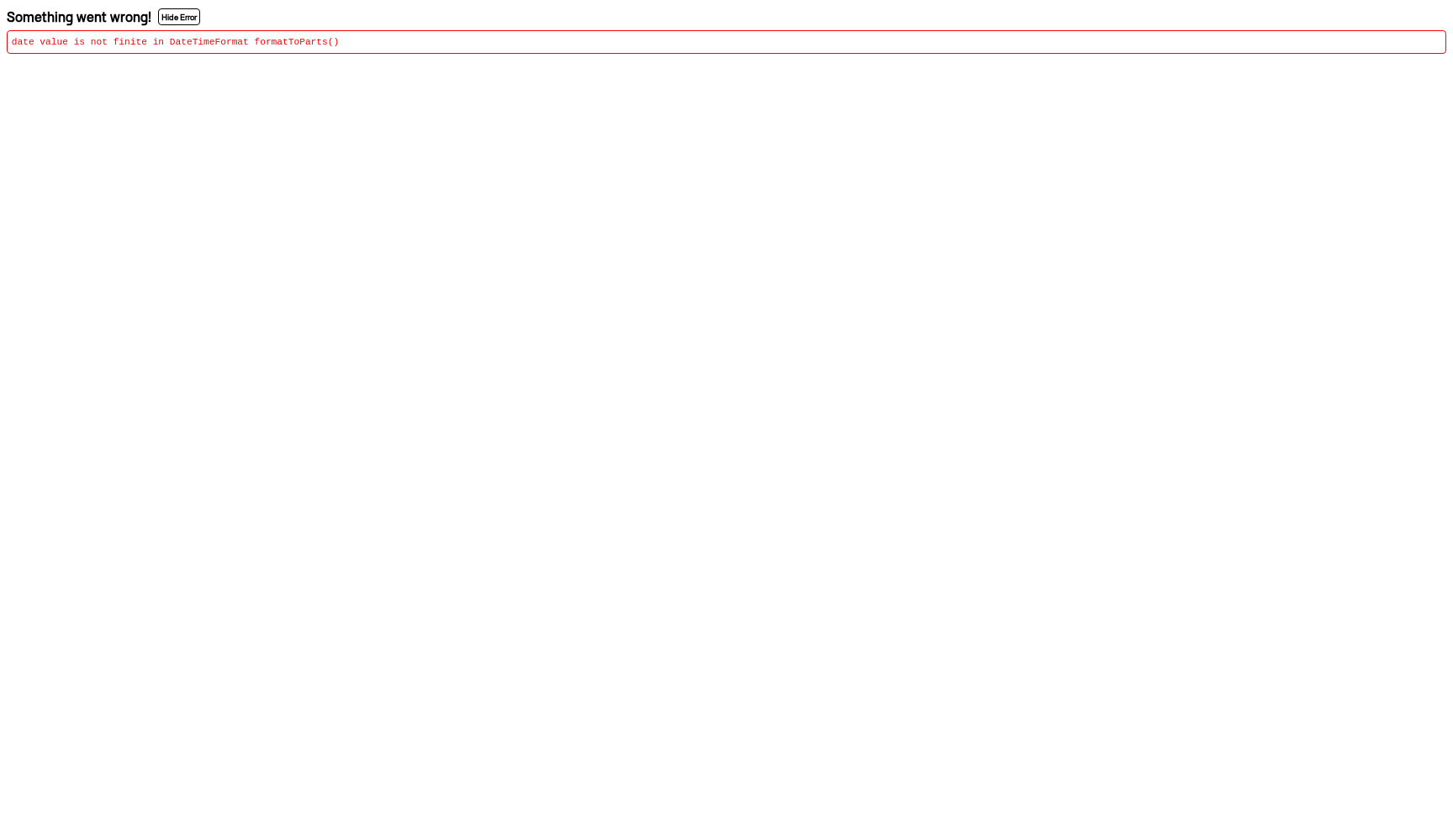 click on "Something went wrong! Hide Error date value is not finite in DateTimeFormat formatToParts()" at bounding box center (726, 30) 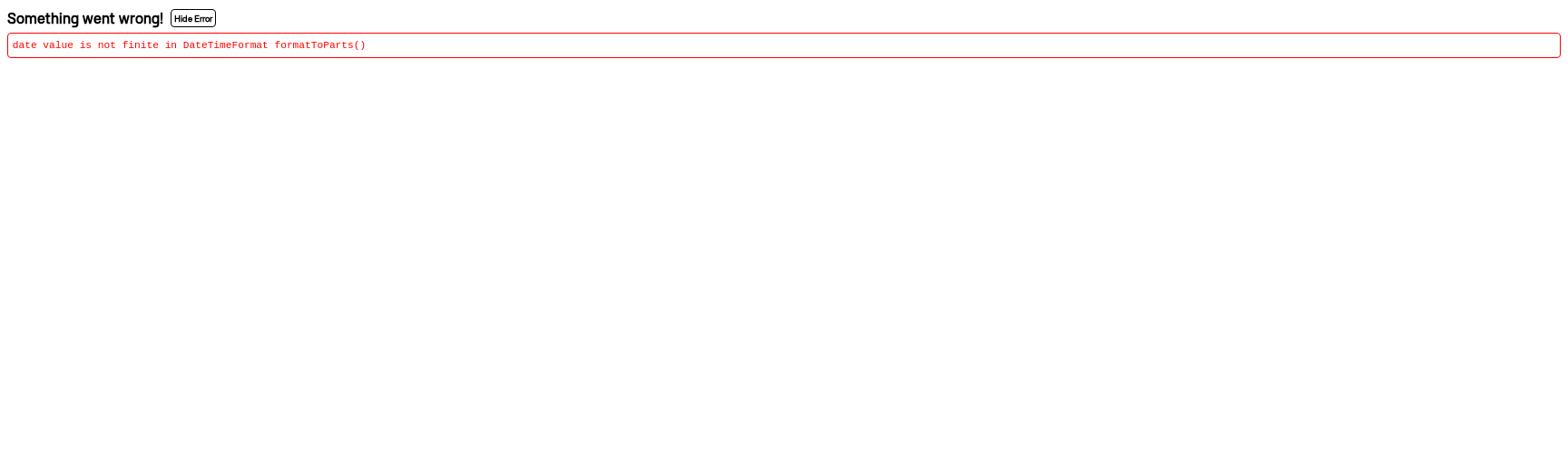 click on "Something went wrong! Hide Error date value is not finite in DateTimeFormat formatToParts()" at bounding box center [784, 33] 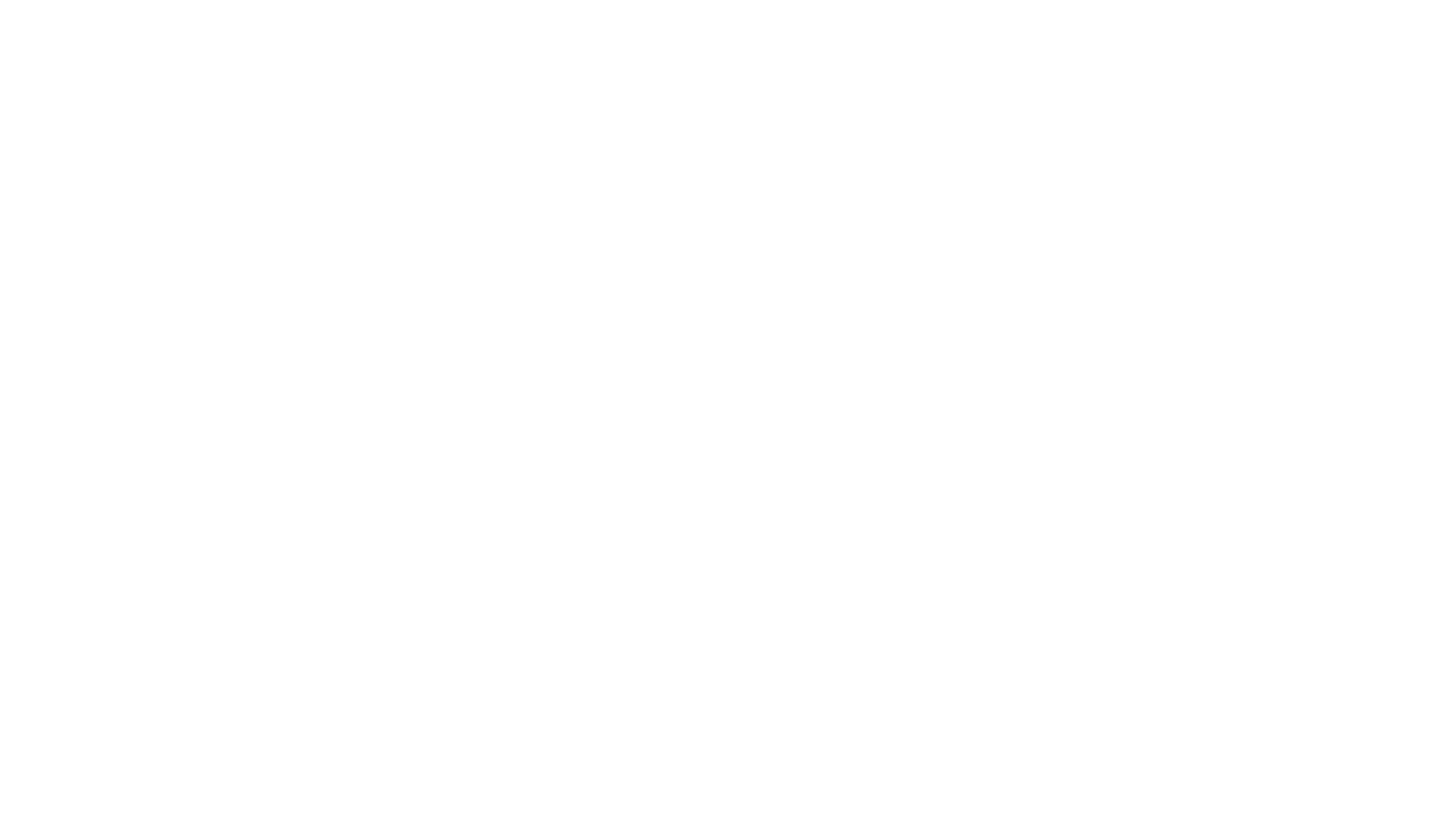 scroll, scrollTop: 0, scrollLeft: 0, axis: both 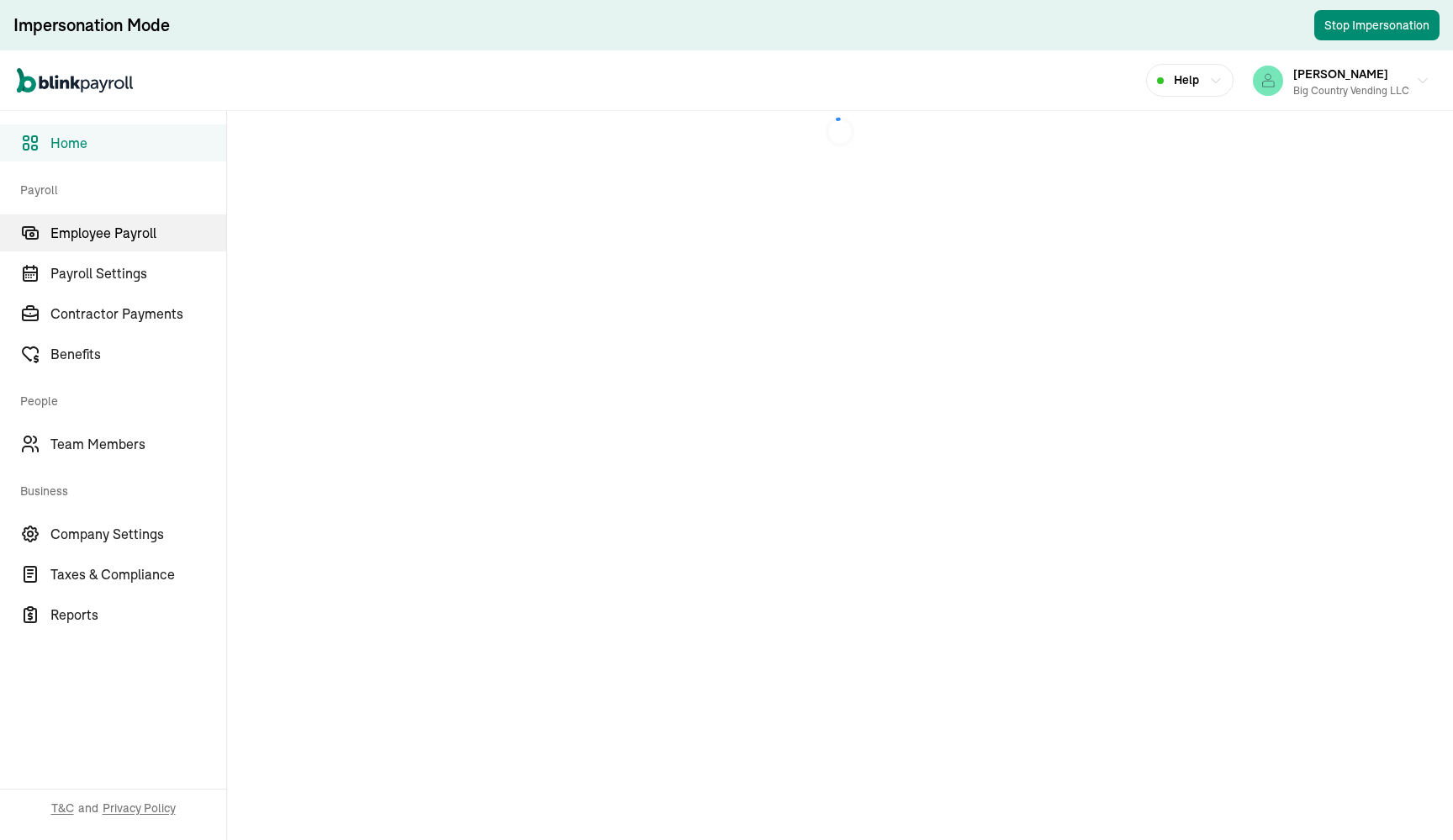 click on "Employee Payroll" at bounding box center [138, 233] 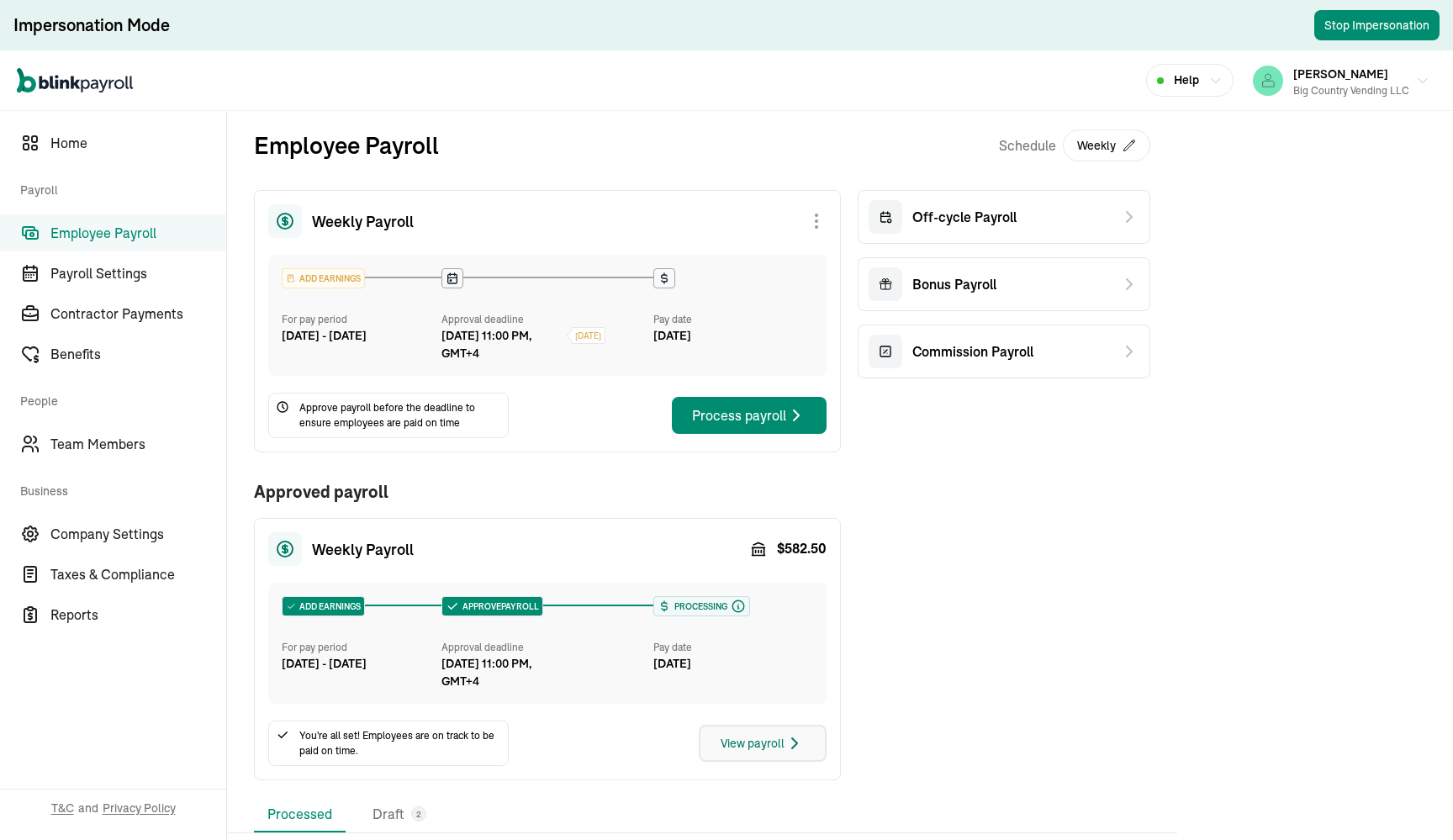 click 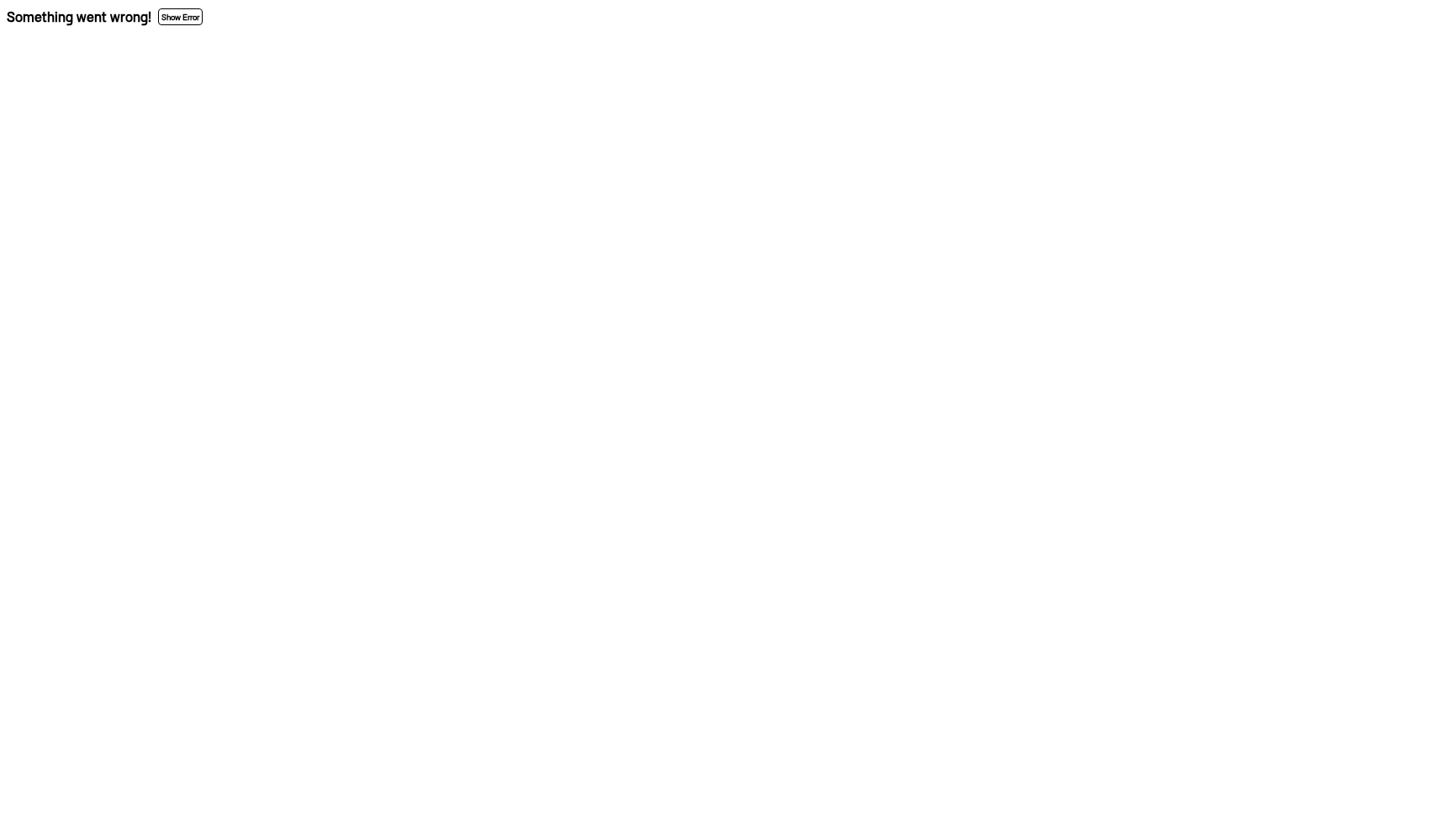 click on "Show Error" at bounding box center [180, 17] 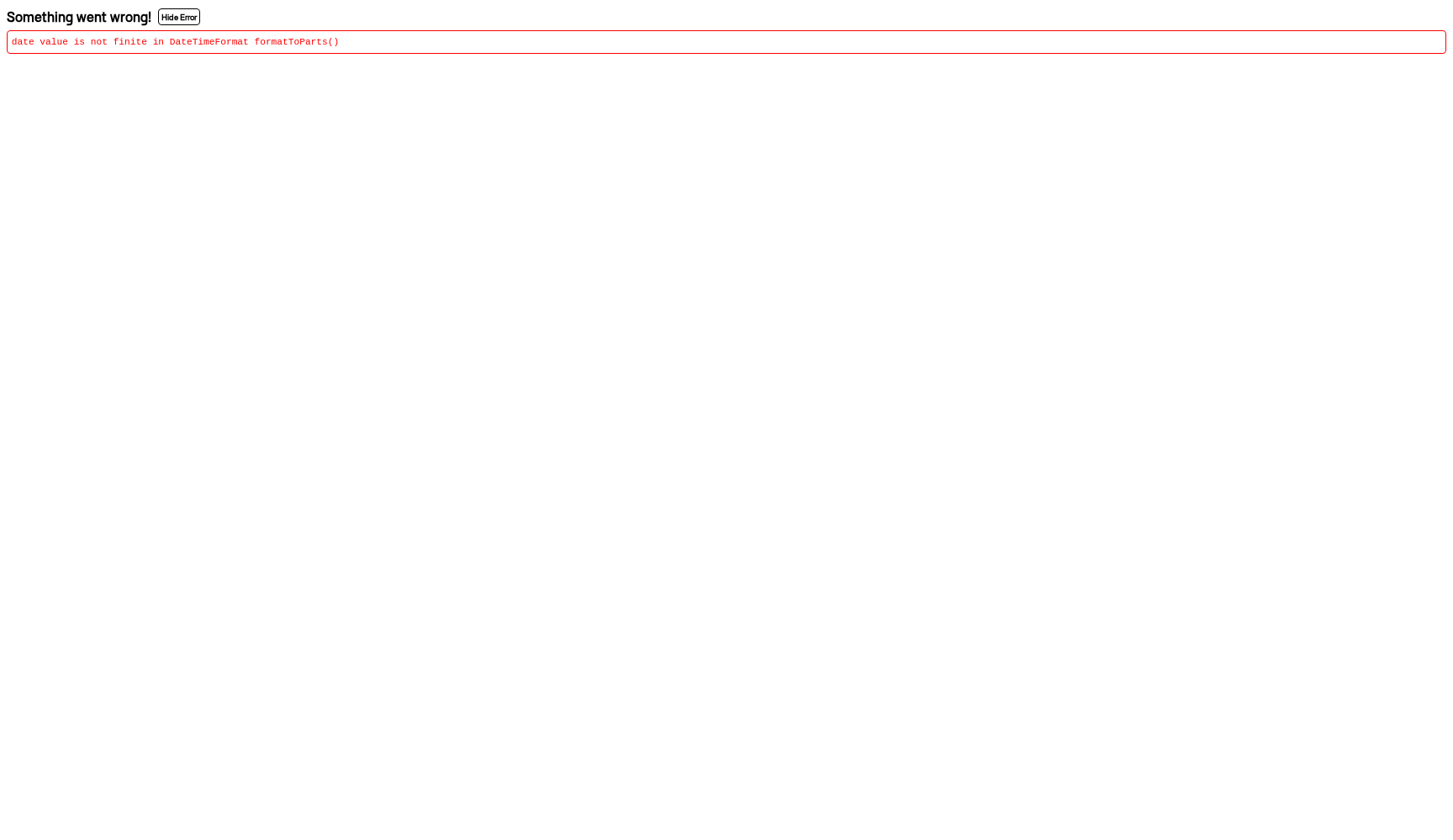 click on "Something went wrong! Hide Error date value is not finite in DateTimeFormat formatToParts()" at bounding box center (726, 30) 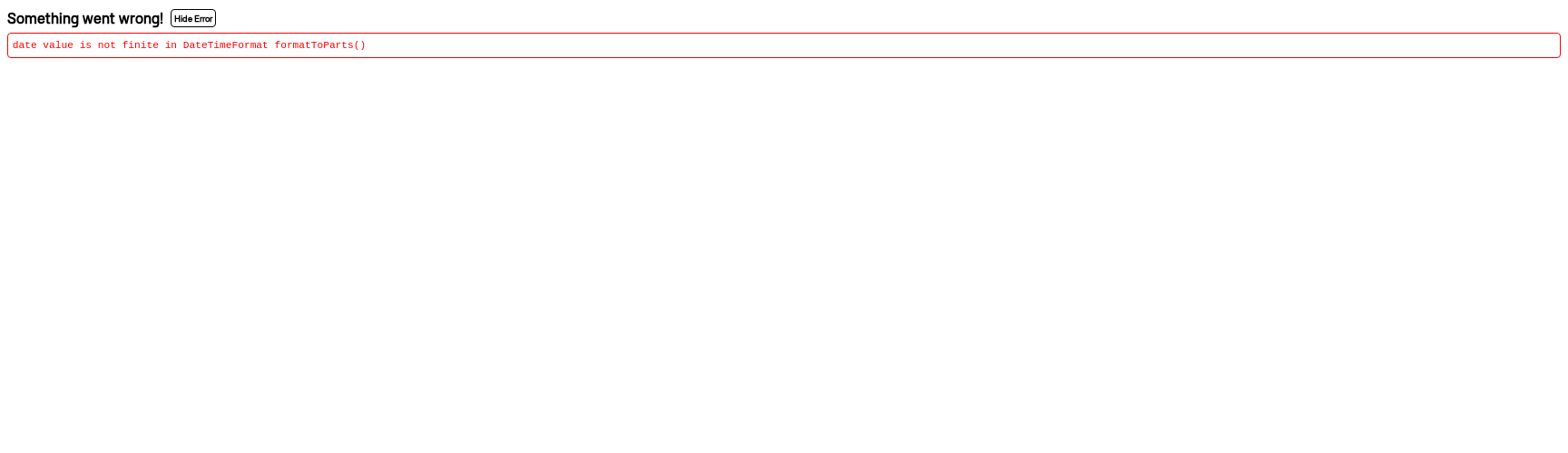 click on "Something went wrong! Hide Error date value is not finite in DateTimeFormat formatToParts()" at bounding box center (784, 33) 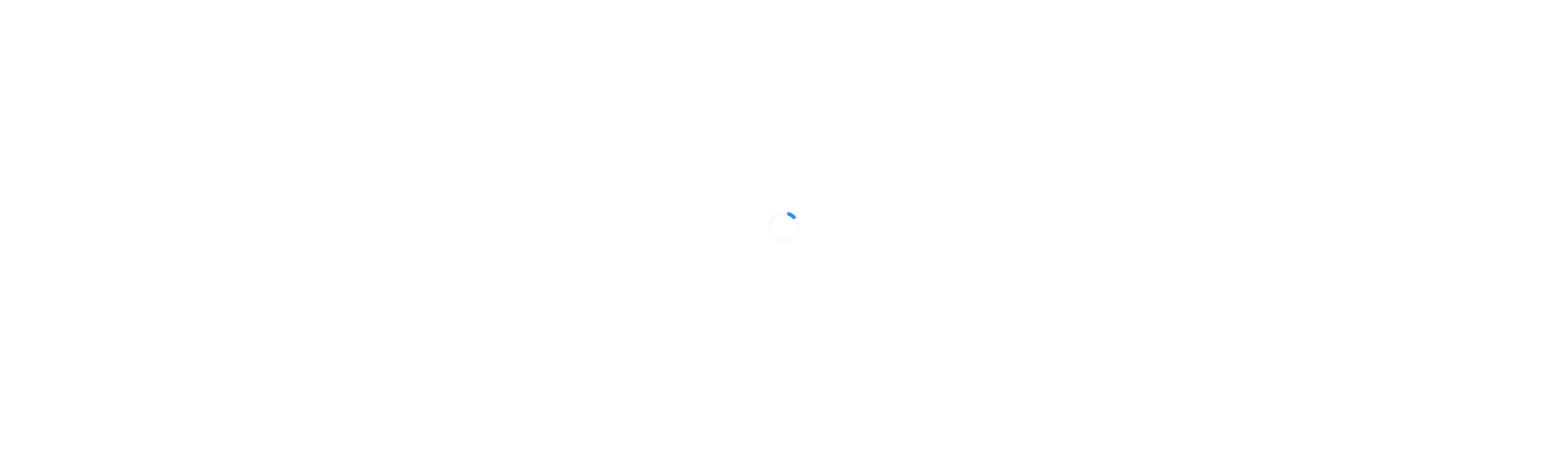 scroll, scrollTop: 0, scrollLeft: 0, axis: both 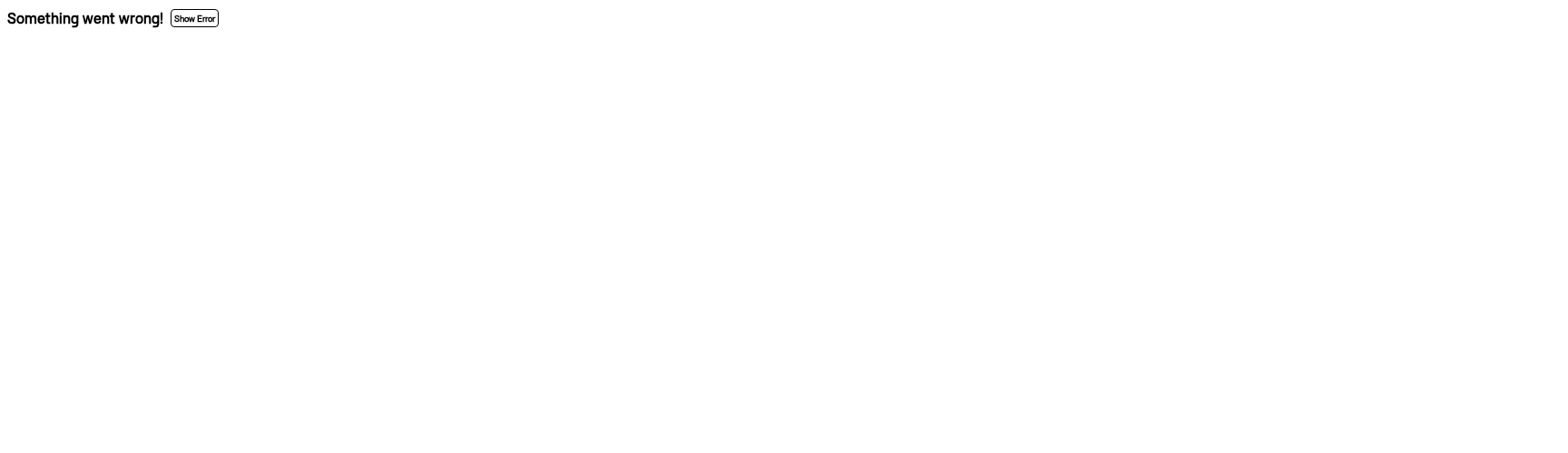 click on "Something went wrong! Show Error" at bounding box center (784, 20) 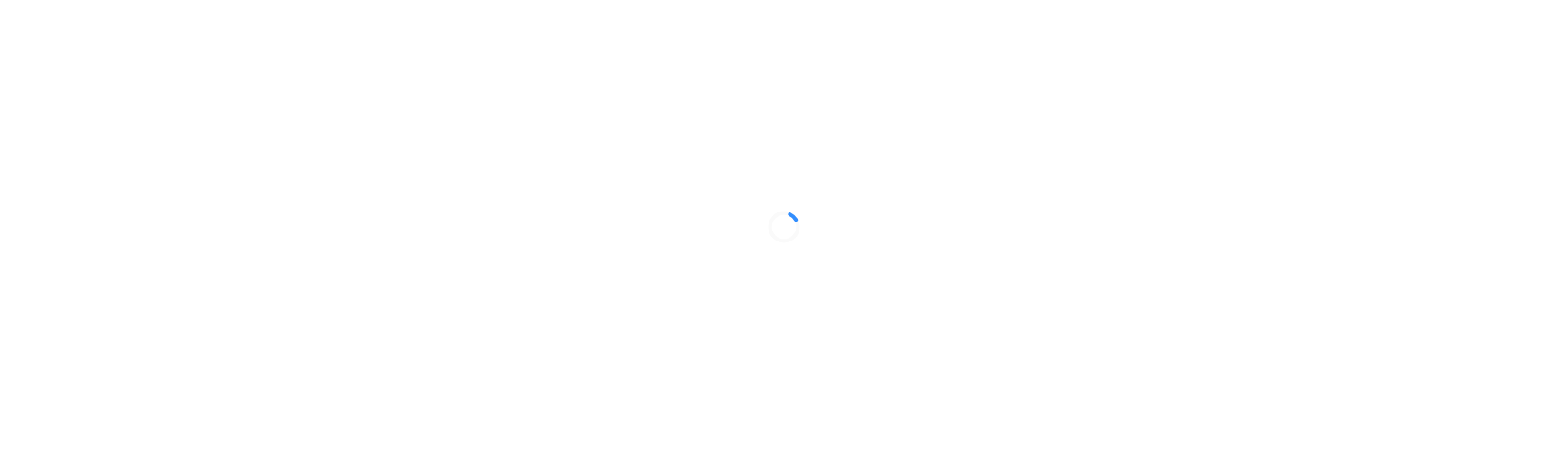 scroll, scrollTop: 0, scrollLeft: 0, axis: both 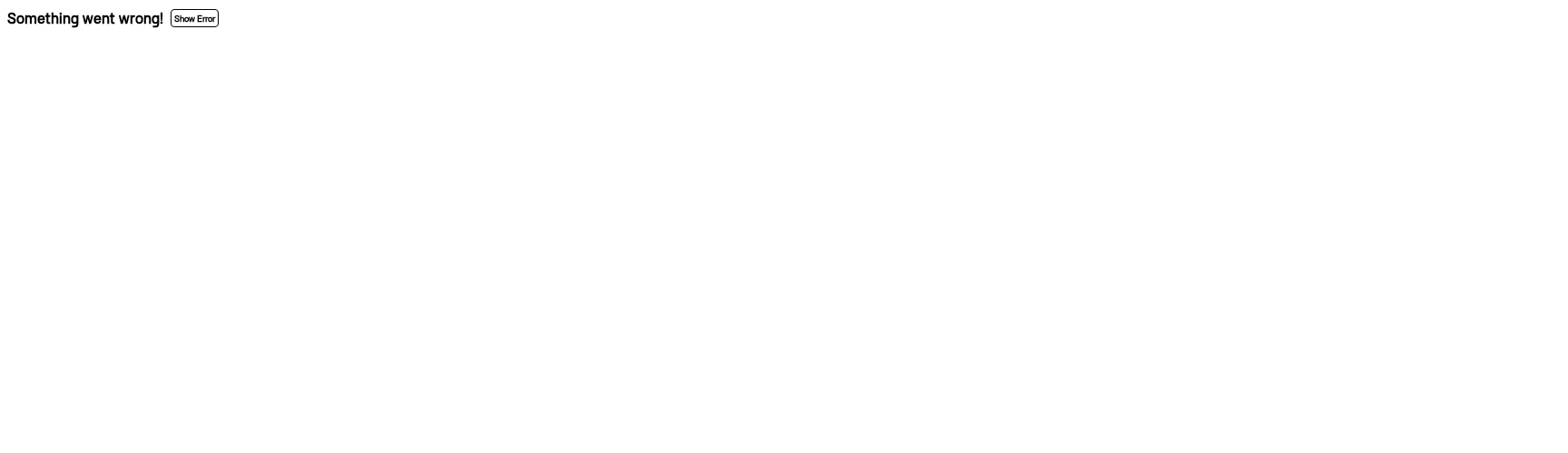 click on "Something went wrong! Show Error" at bounding box center [784, 20] 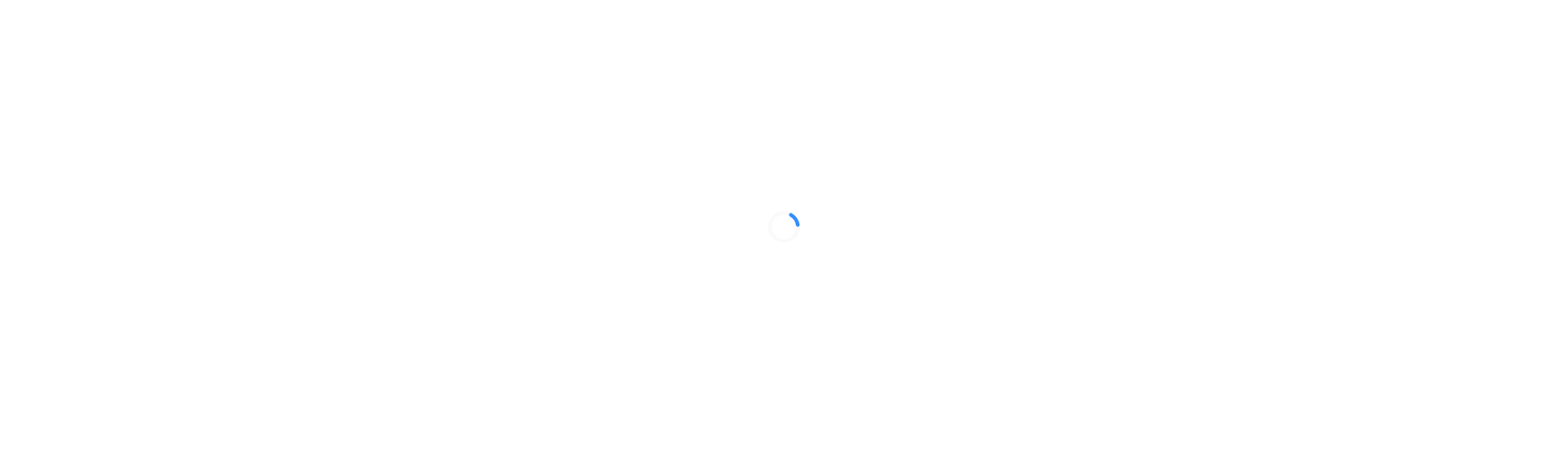 scroll, scrollTop: 0, scrollLeft: 0, axis: both 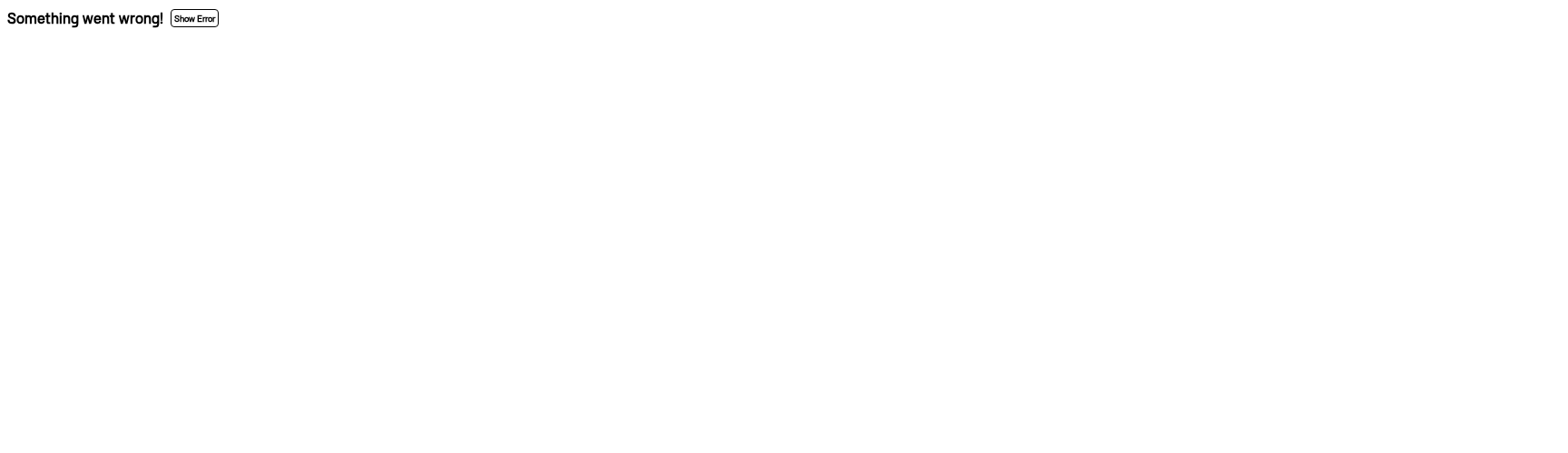 click on "Something went wrong! Show Error" at bounding box center [784, 20] 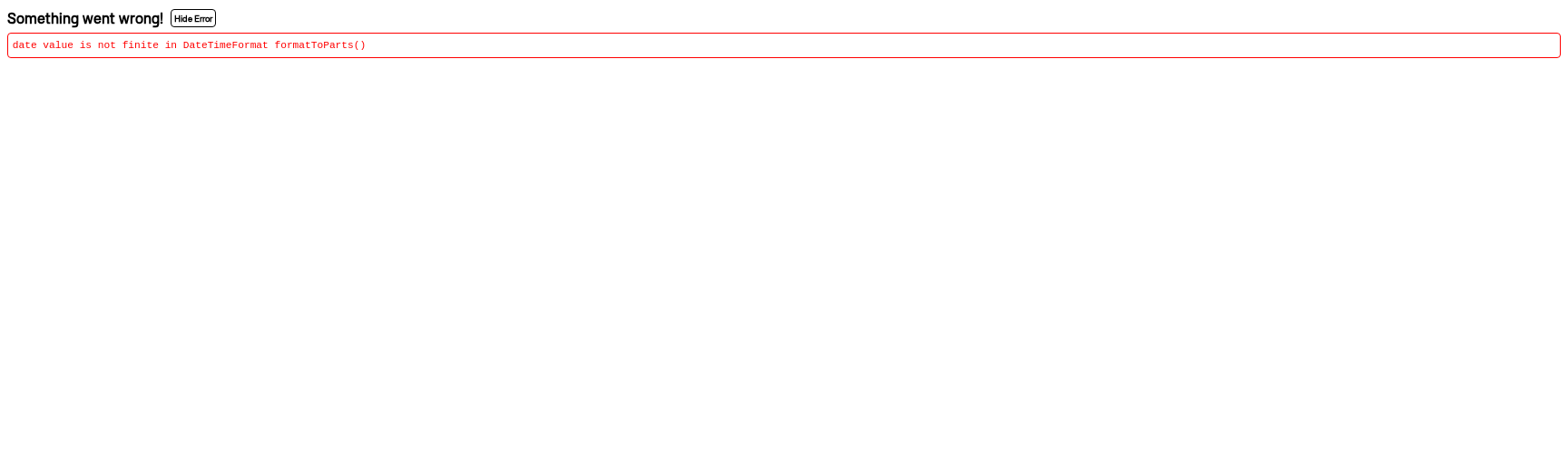 click on "Hide Error" at bounding box center [193, 18] 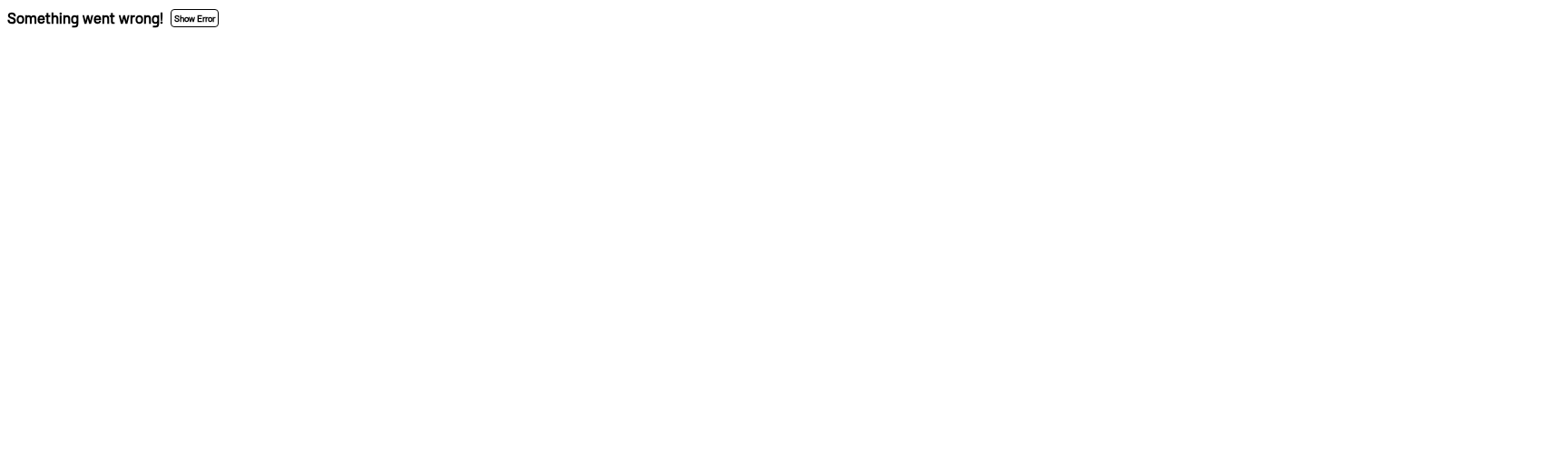 click on "Show Error" at bounding box center [194, 18] 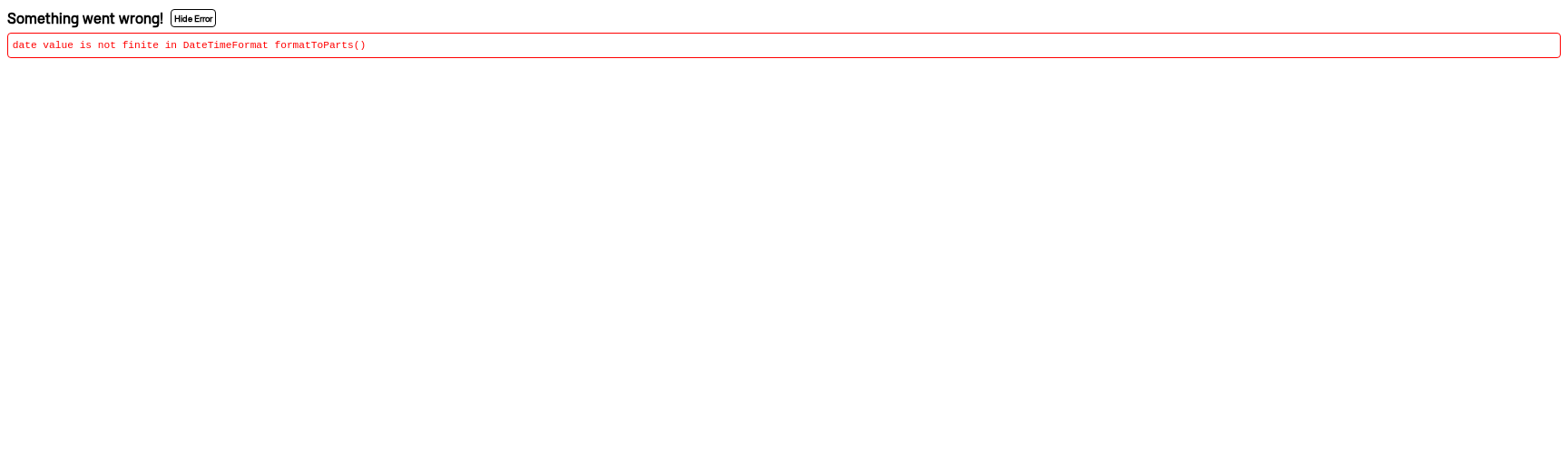 click on "Hide Error" at bounding box center (193, 18) 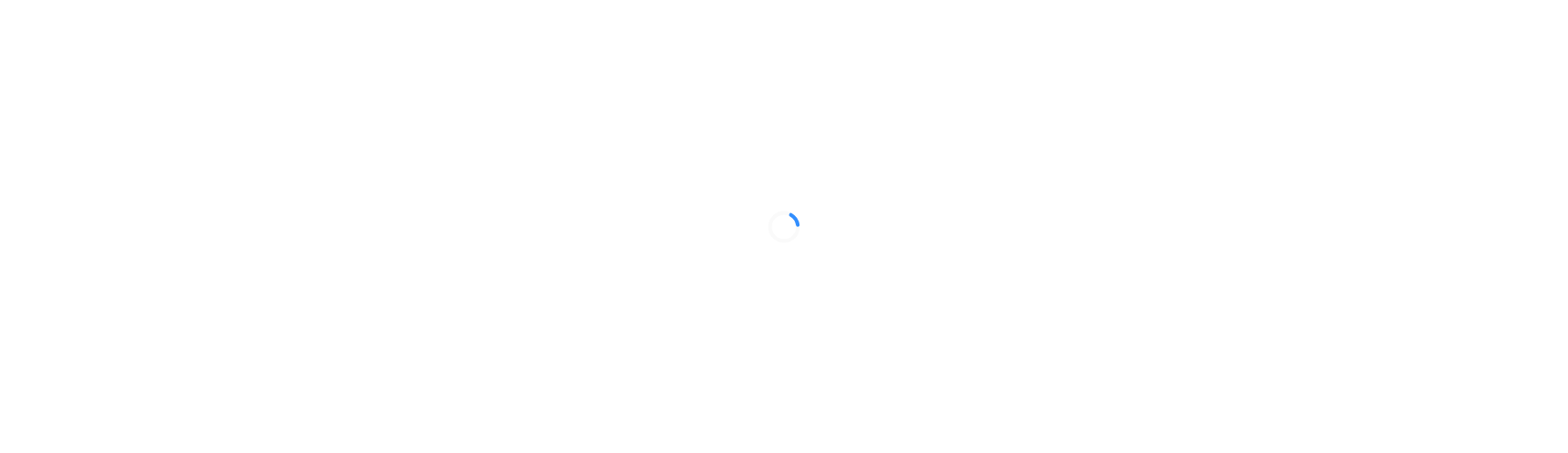 scroll, scrollTop: 0, scrollLeft: 0, axis: both 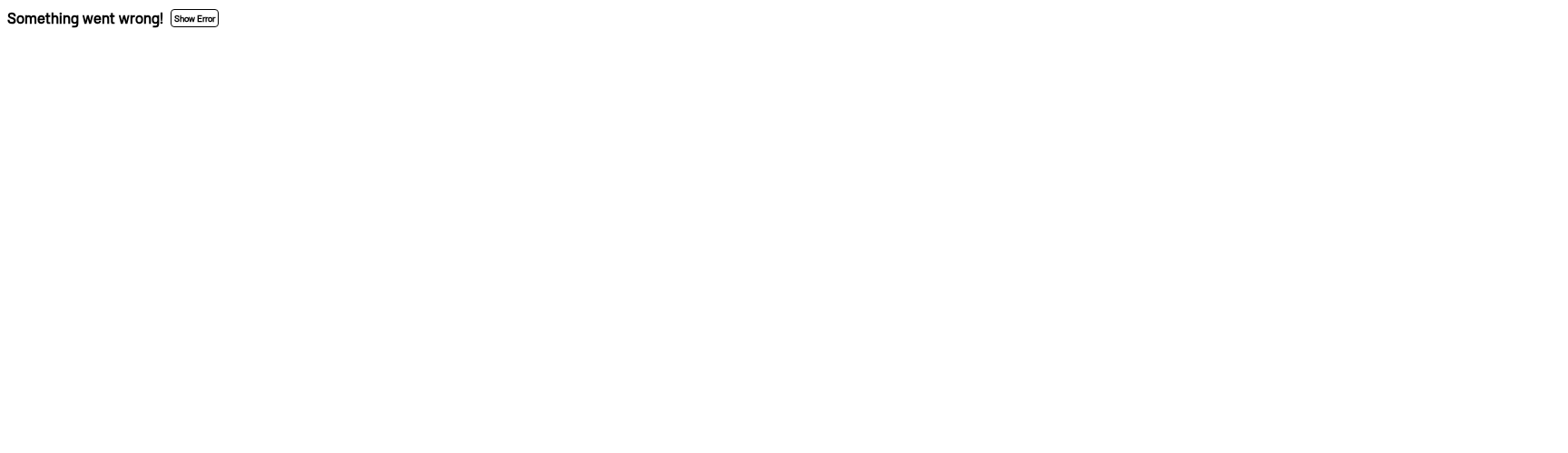 click on "Something went wrong! Show Error" at bounding box center [784, 20] 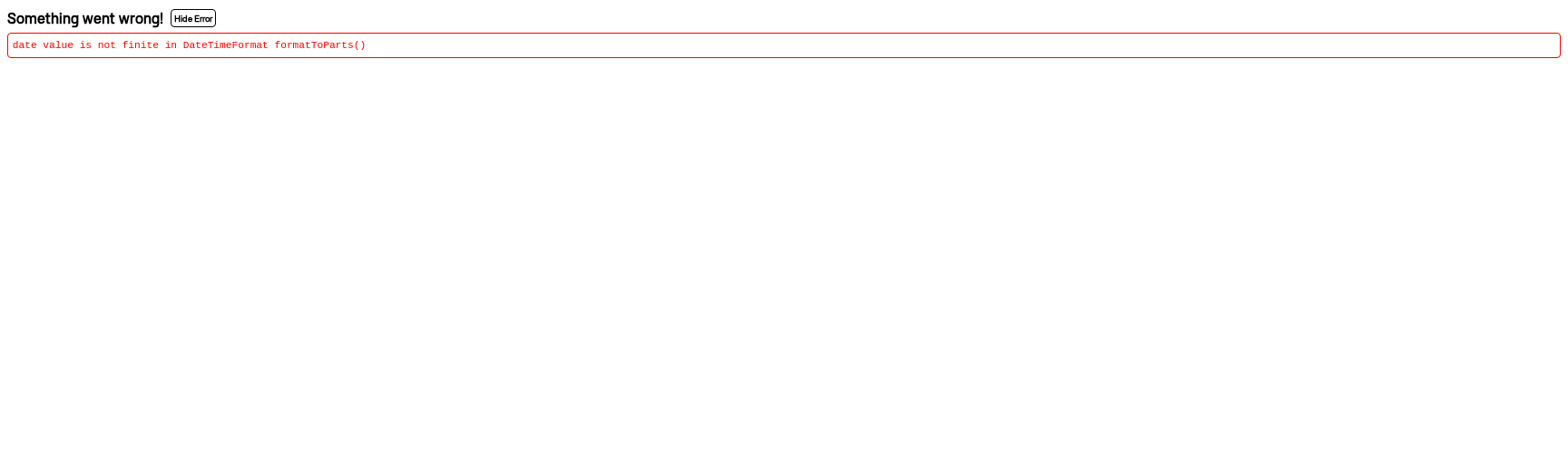 click on "Hide Error" at bounding box center [193, 18] 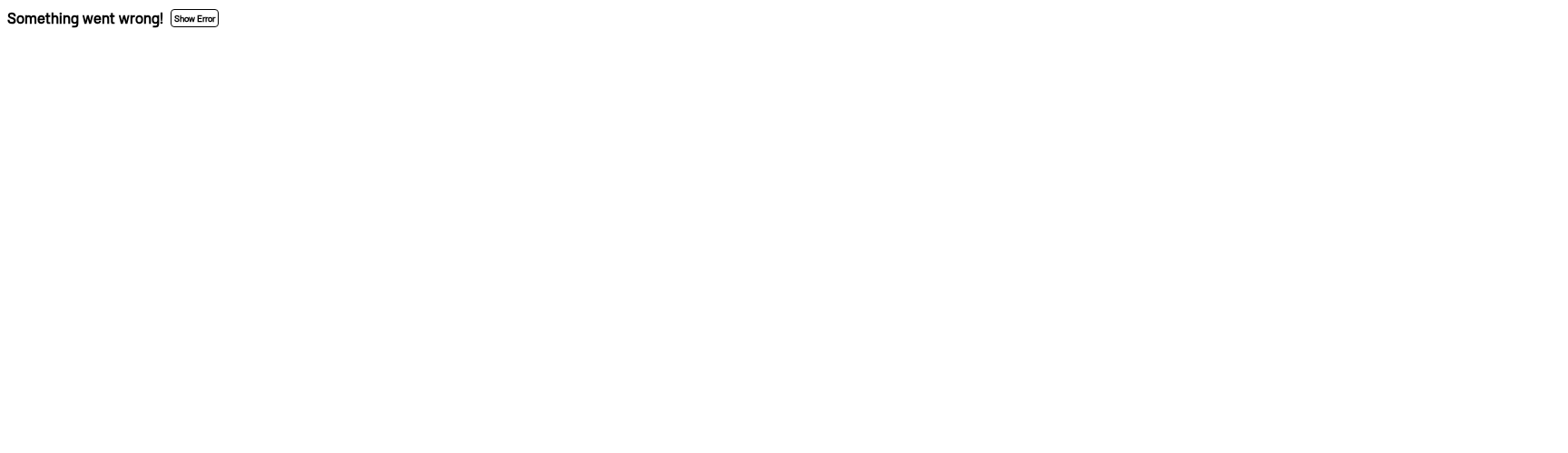 click on "Show Error" at bounding box center [194, 18] 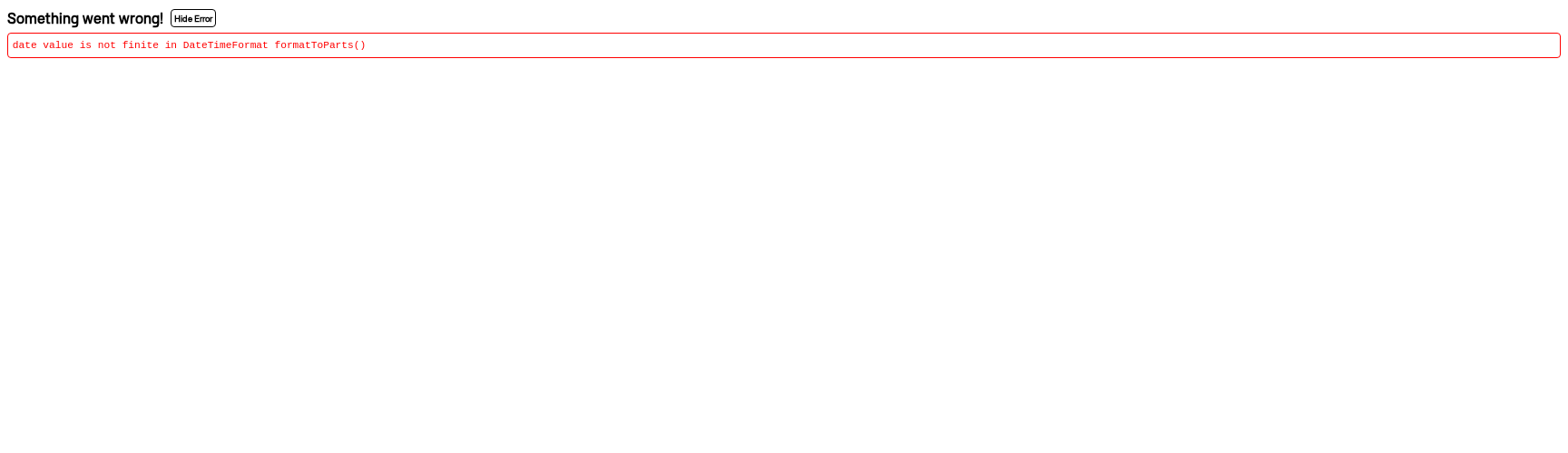 click on "Hide Error" at bounding box center (193, 18) 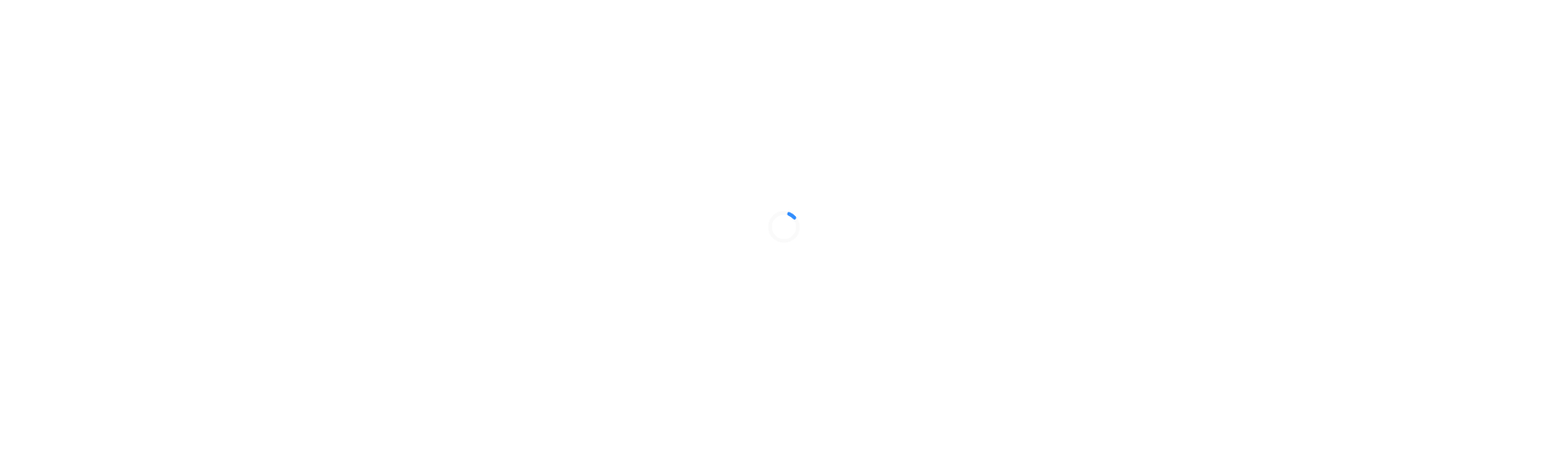 scroll, scrollTop: 0, scrollLeft: 0, axis: both 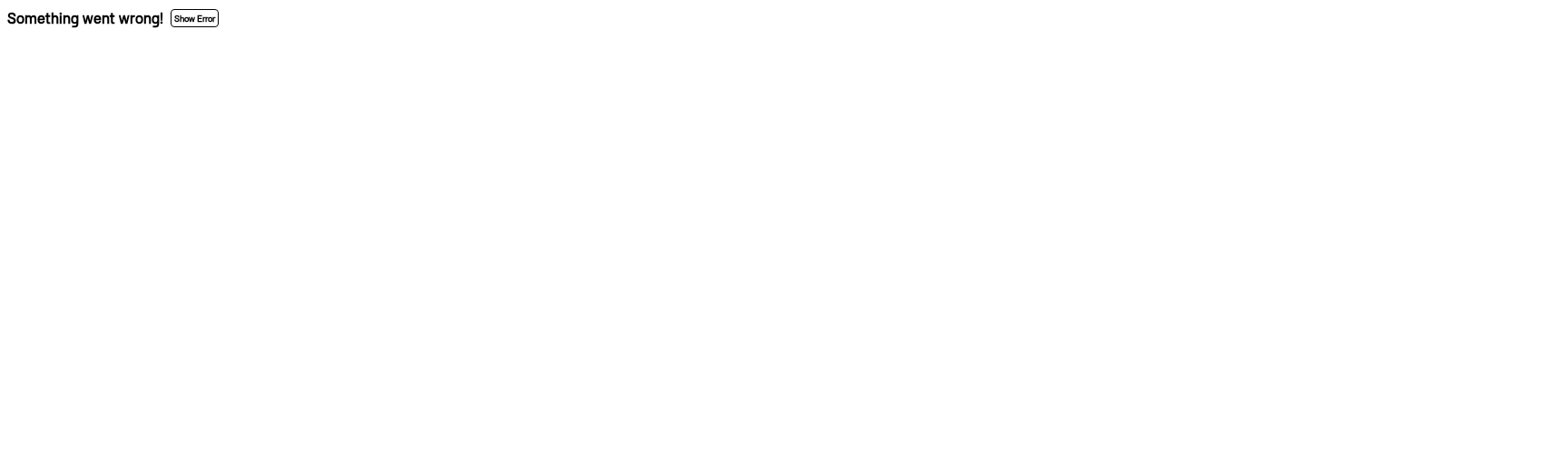 click on "Something went wrong! Show Error" at bounding box center [784, 20] 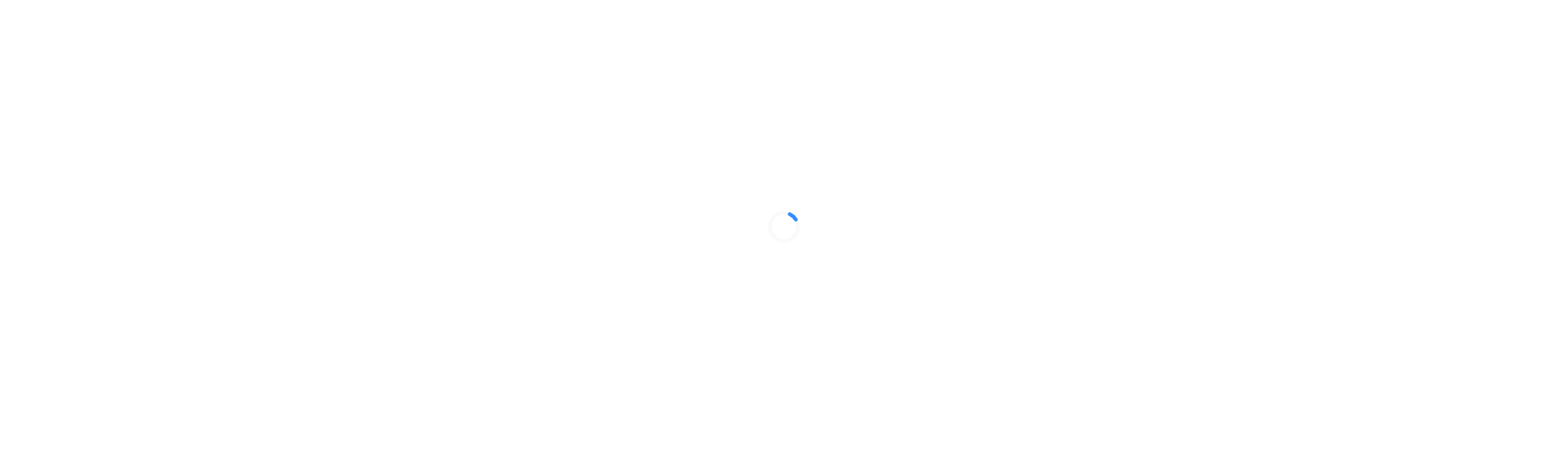 scroll, scrollTop: 0, scrollLeft: 0, axis: both 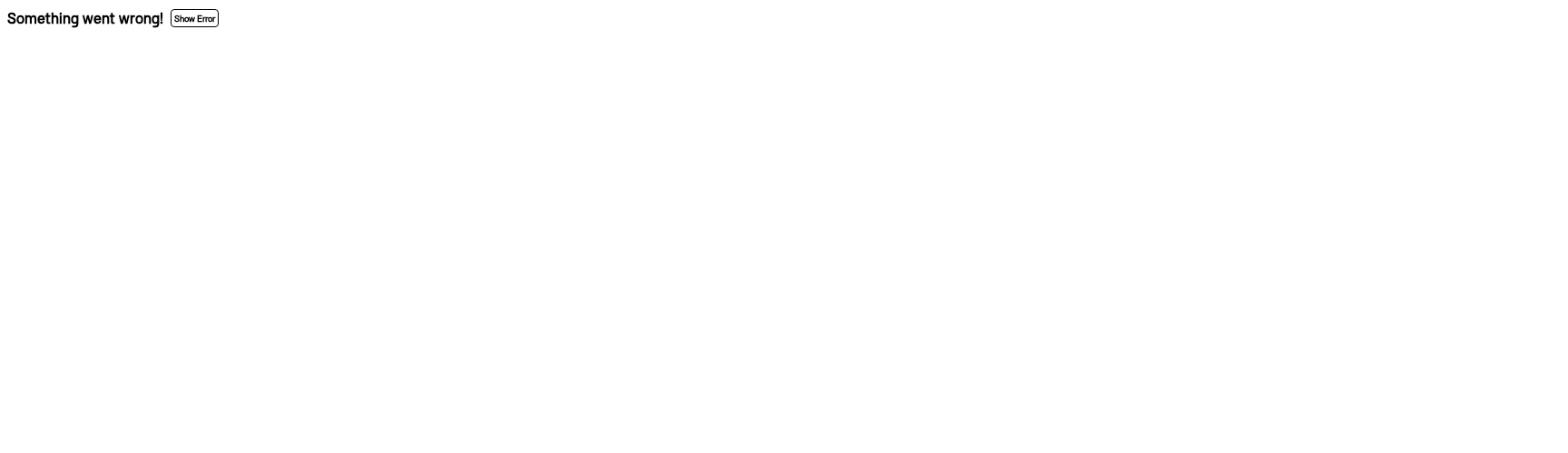 click on "Something went wrong! Show Error" at bounding box center [784, 20] 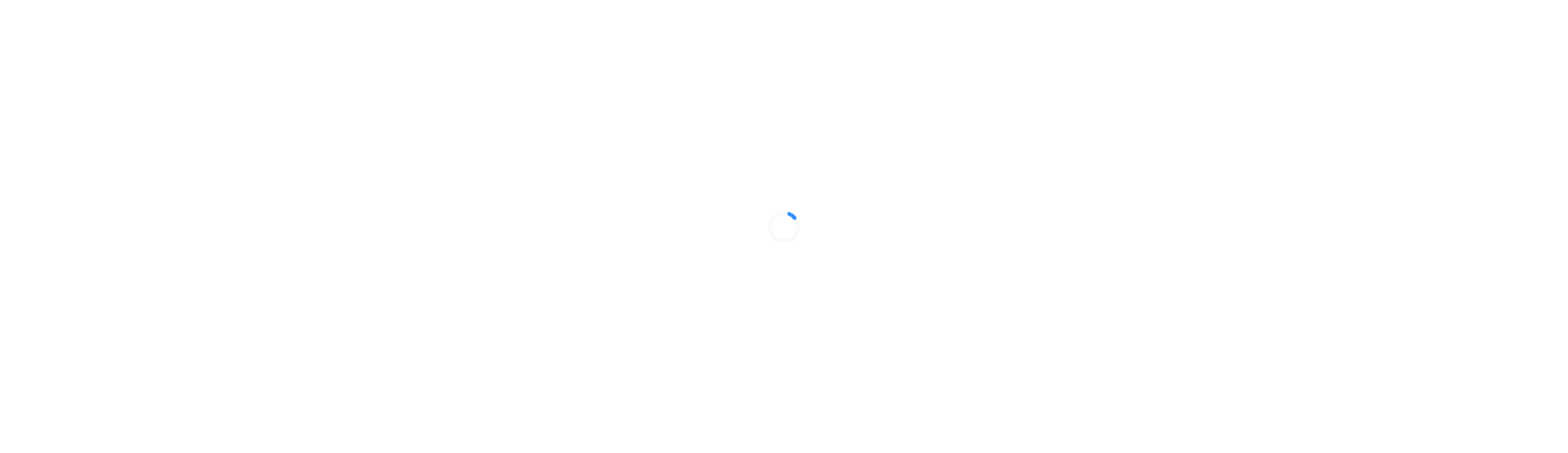 scroll, scrollTop: 0, scrollLeft: 0, axis: both 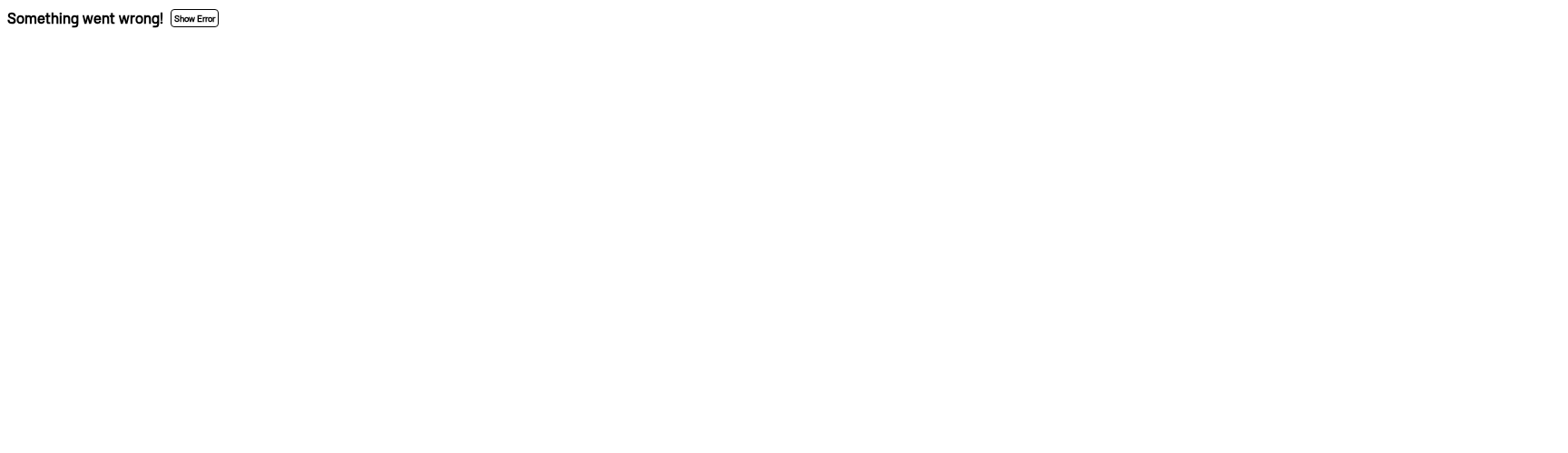 click on "Something went wrong! Show Error" at bounding box center [784, 20] 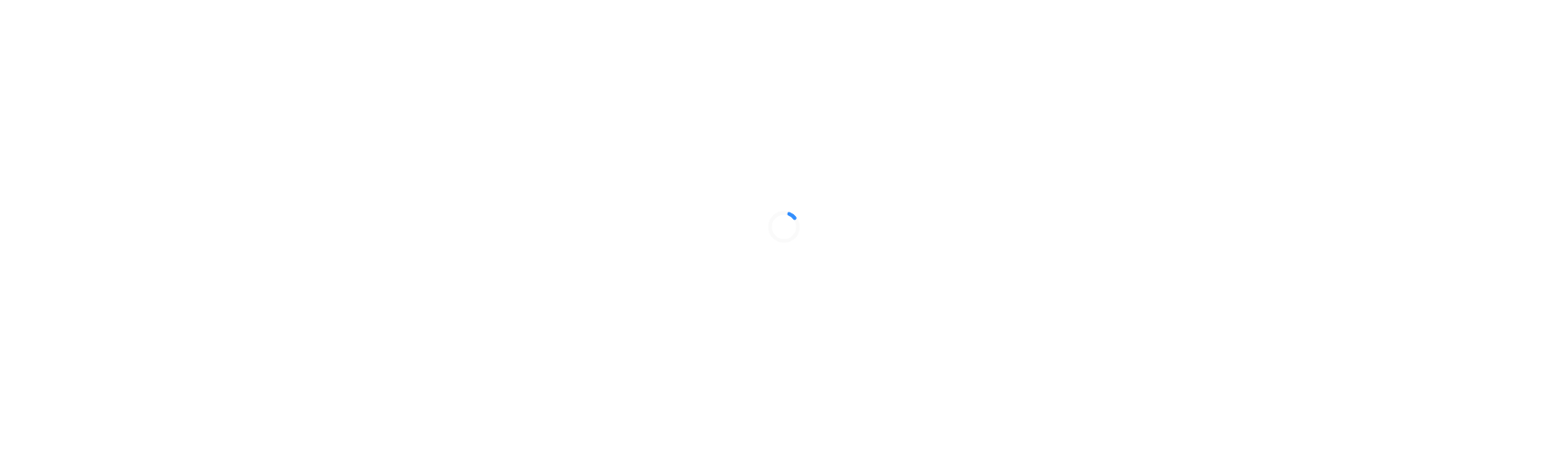 scroll, scrollTop: 0, scrollLeft: 0, axis: both 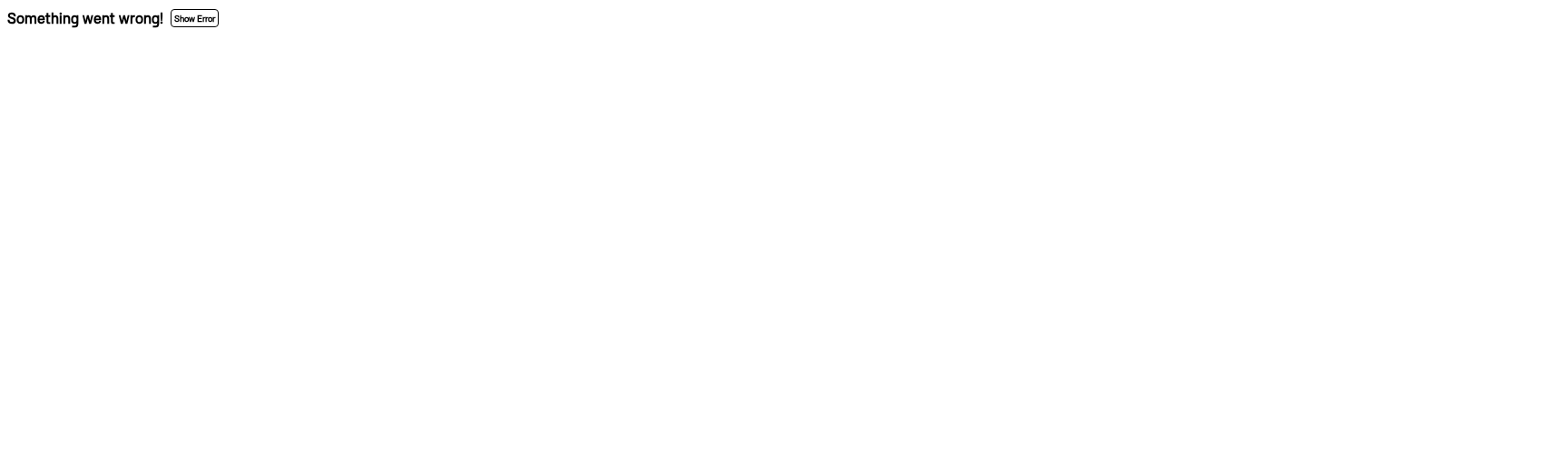 click on "Something went wrong! Show Error" at bounding box center [784, 20] 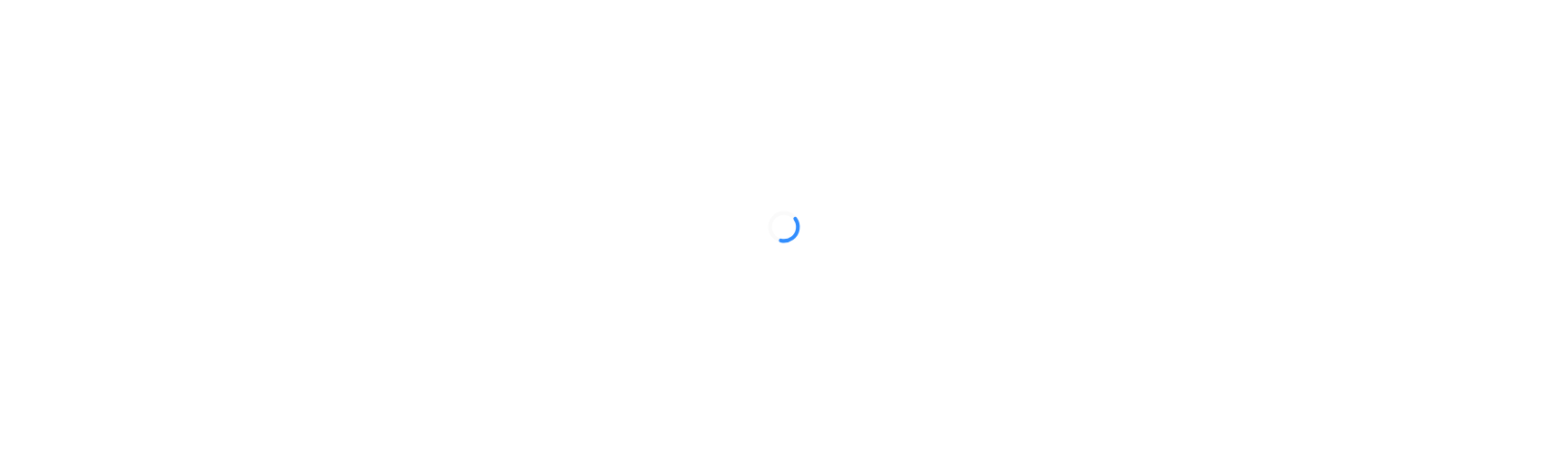 scroll, scrollTop: 0, scrollLeft: 0, axis: both 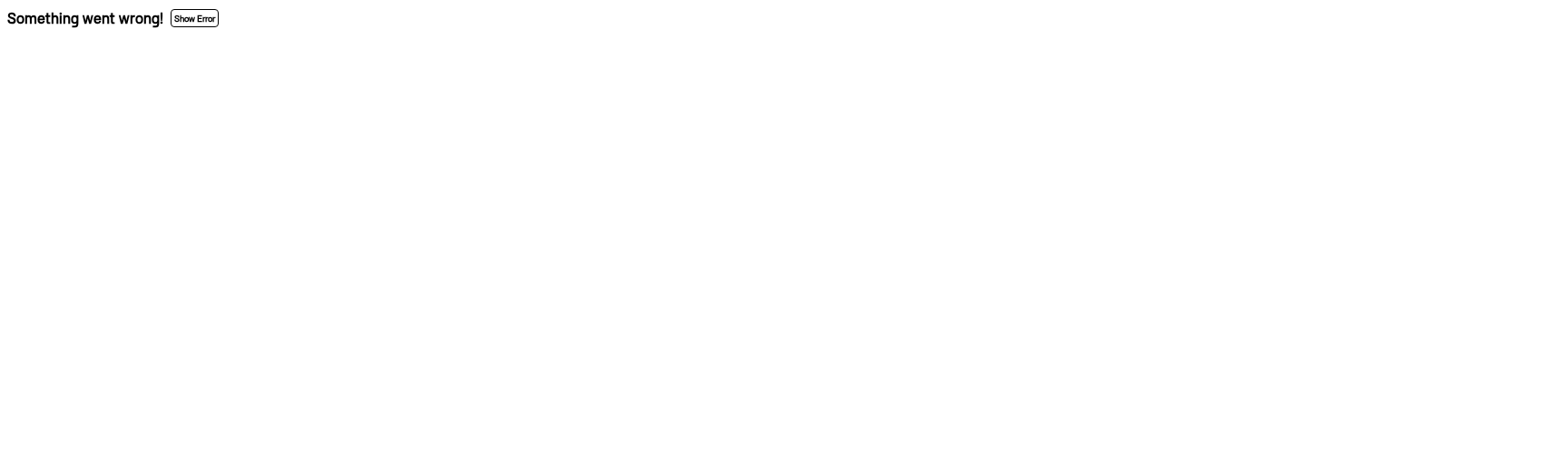 click on "Something went wrong! Show Error" at bounding box center (784, 20) 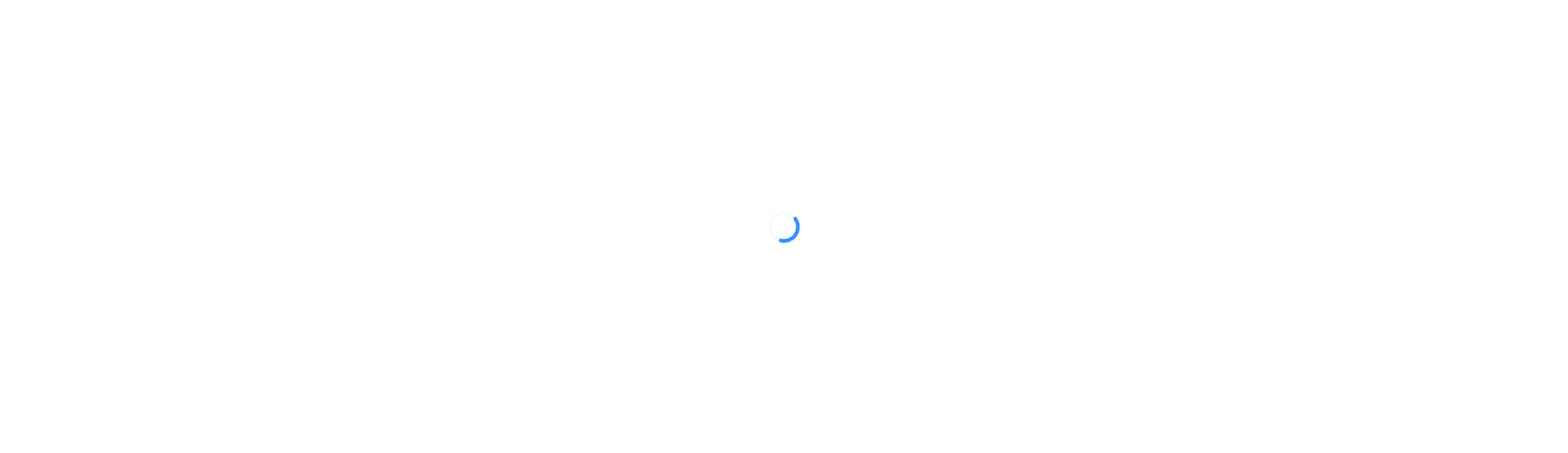 scroll, scrollTop: 0, scrollLeft: 0, axis: both 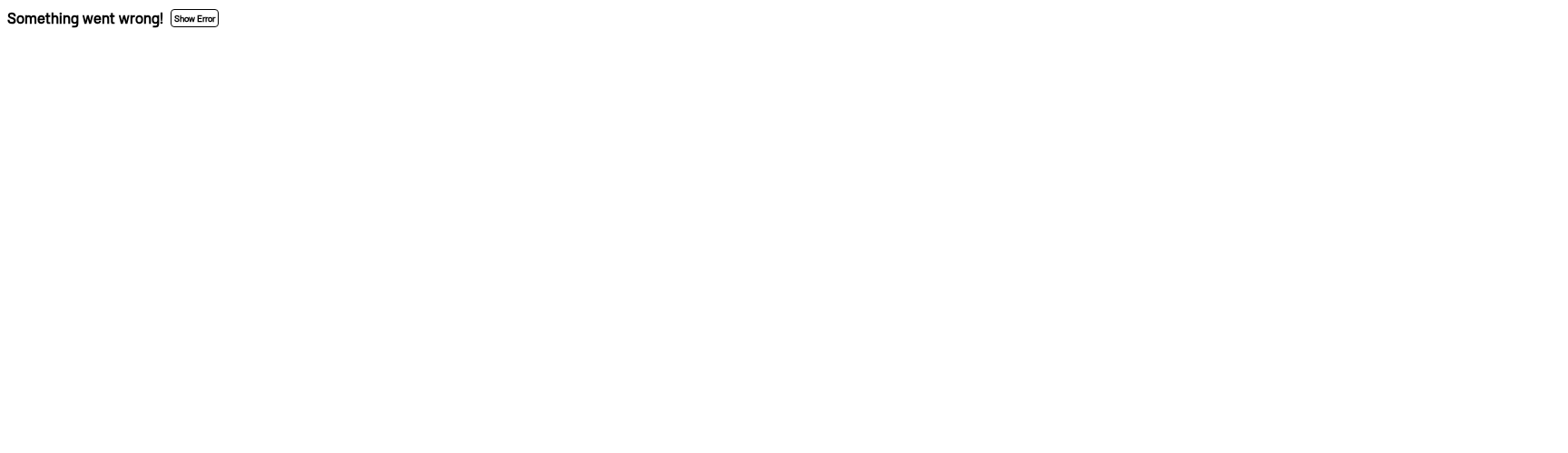 click on "Something went wrong! Show Error" at bounding box center (784, 20) 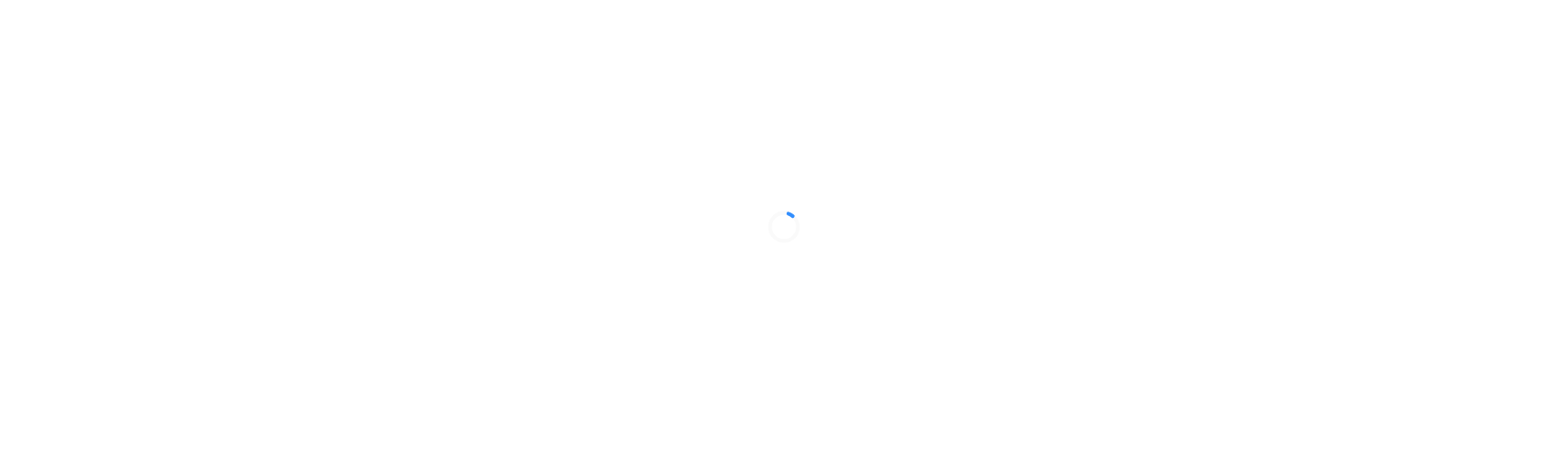 scroll, scrollTop: 0, scrollLeft: 0, axis: both 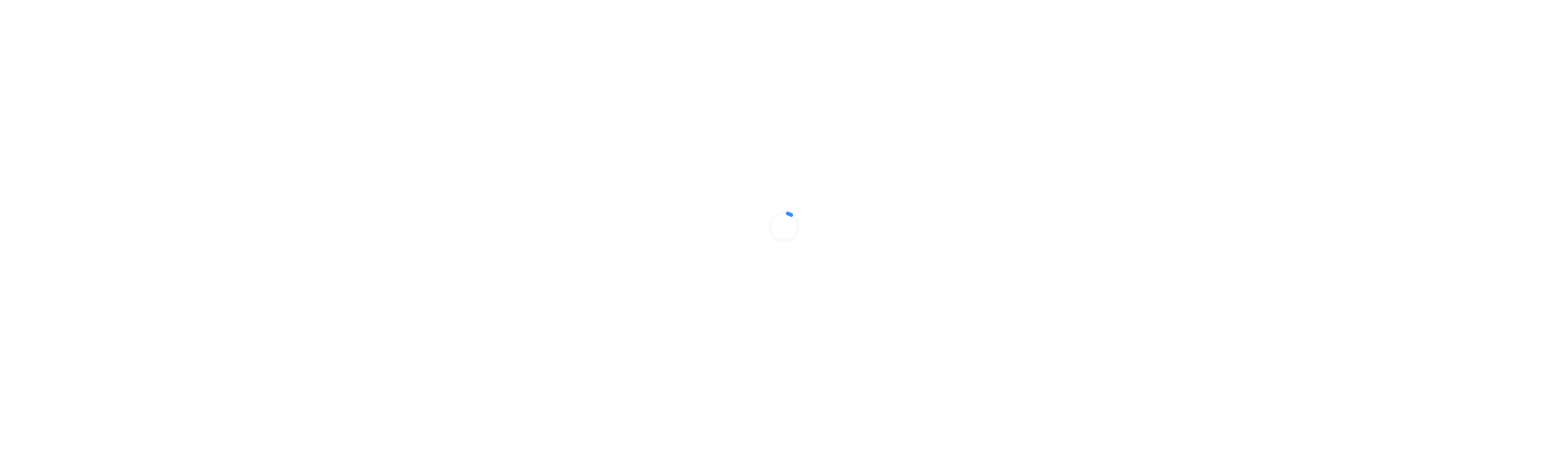 click at bounding box center [784, 226] 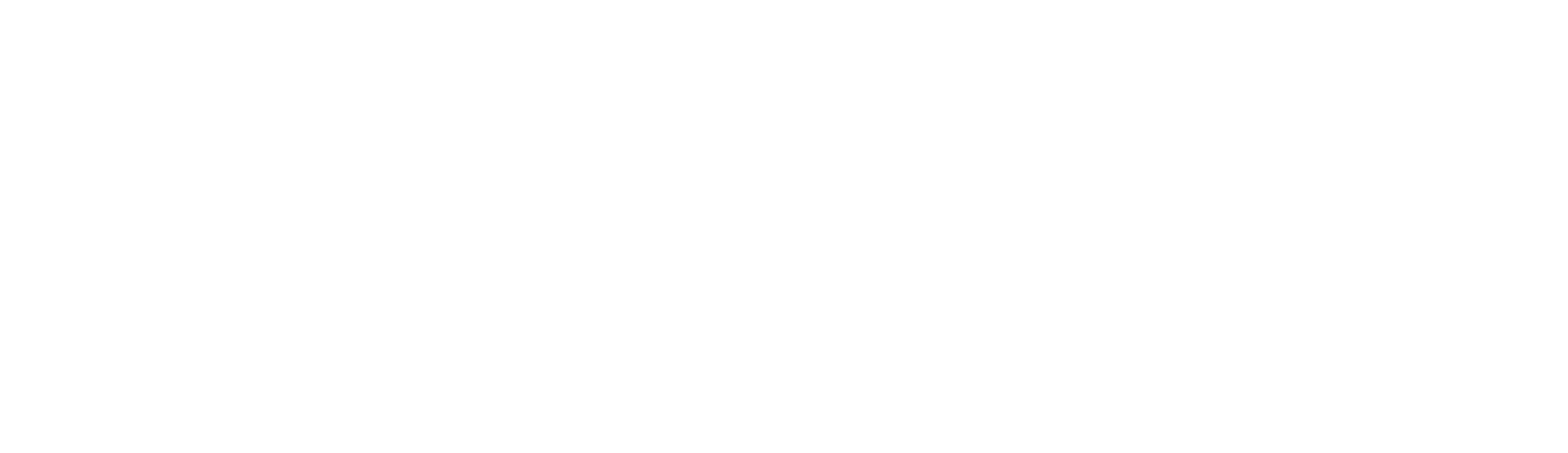 scroll, scrollTop: 0, scrollLeft: 0, axis: both 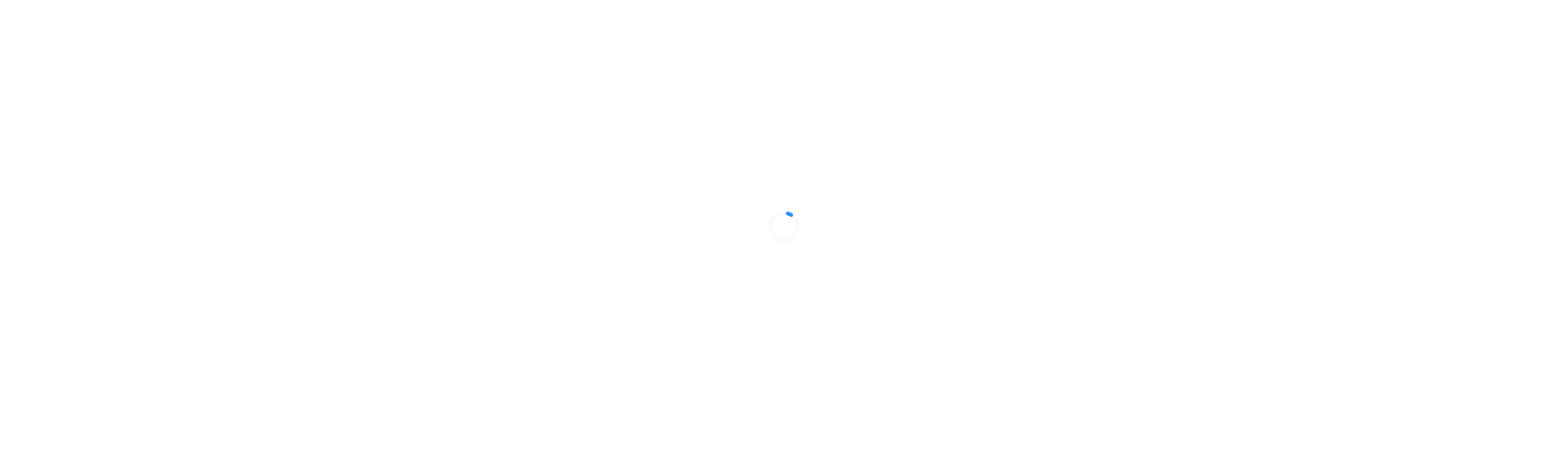 click at bounding box center [784, 226] 